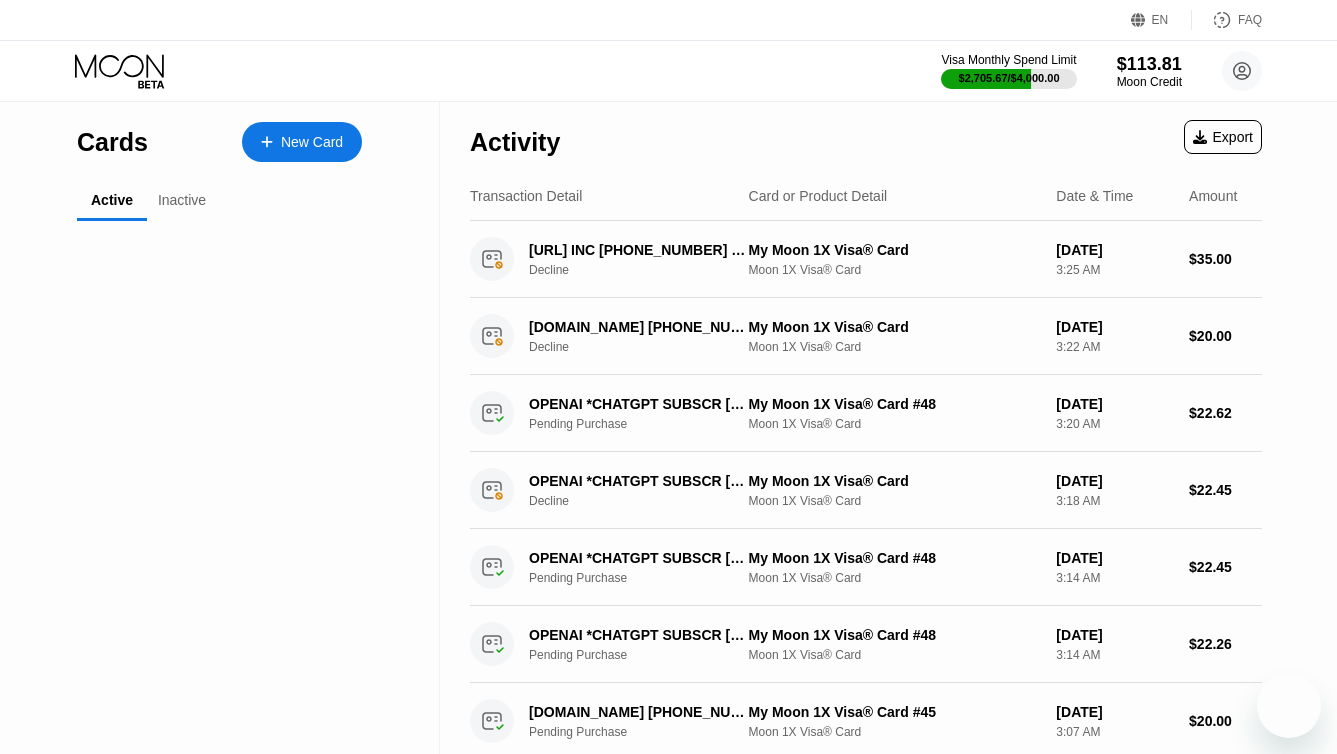 scroll, scrollTop: 0, scrollLeft: 0, axis: both 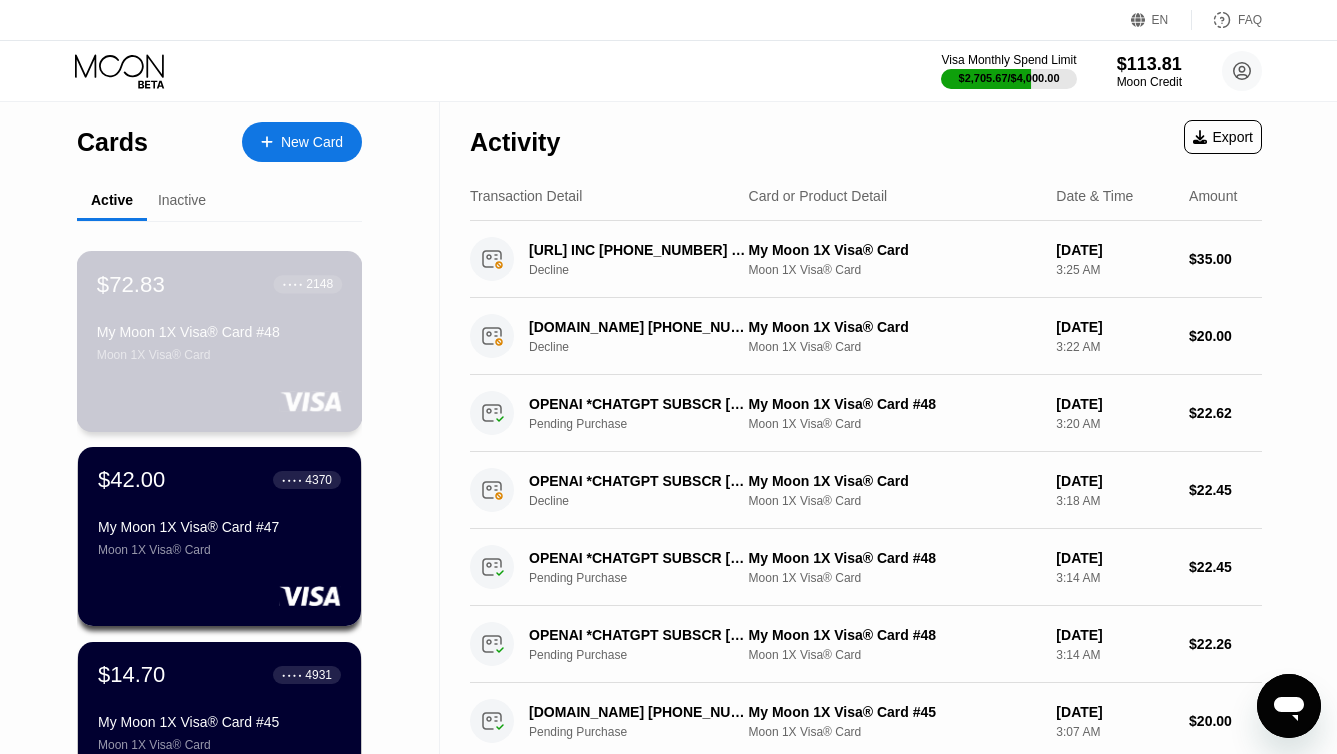 click on "$72.83 ● ● ● ● 2148 My Moon 1X Visa® Card #48 Moon 1X Visa® Card" at bounding box center (219, 316) 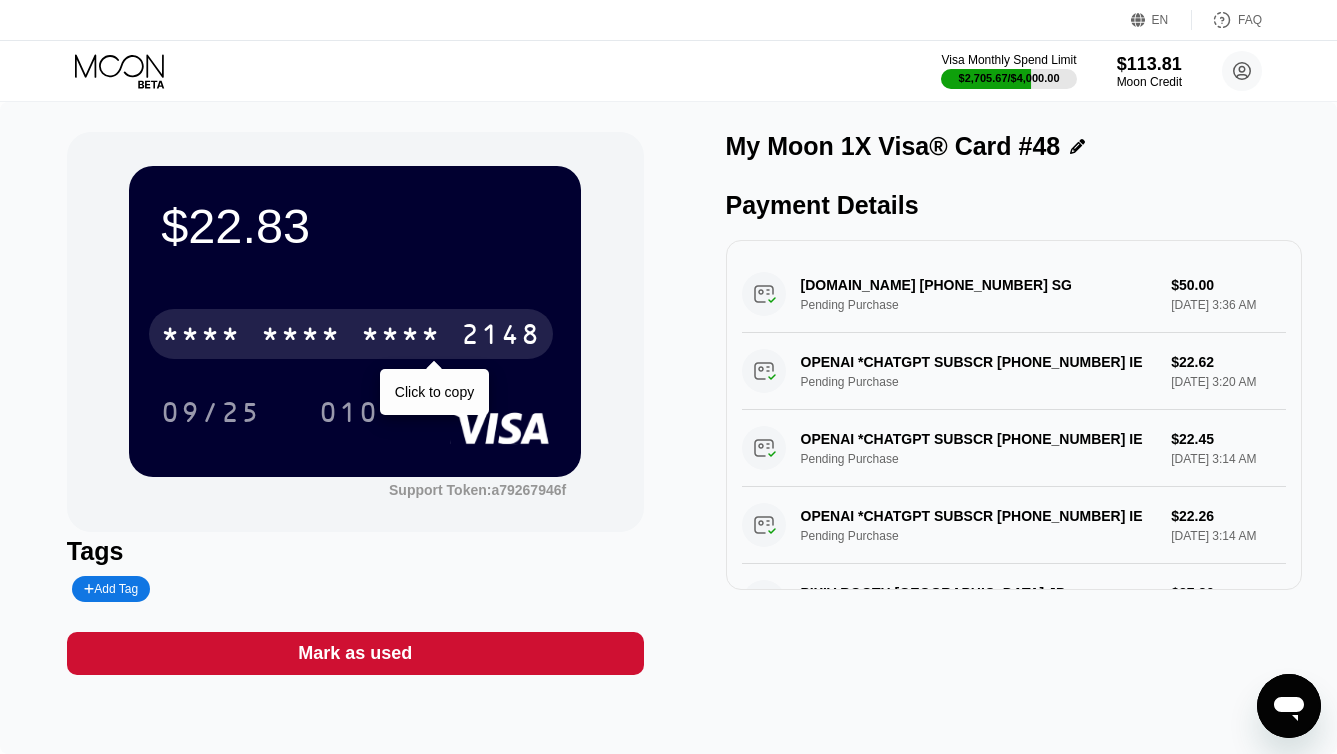 click on "* * * *" at bounding box center (301, 337) 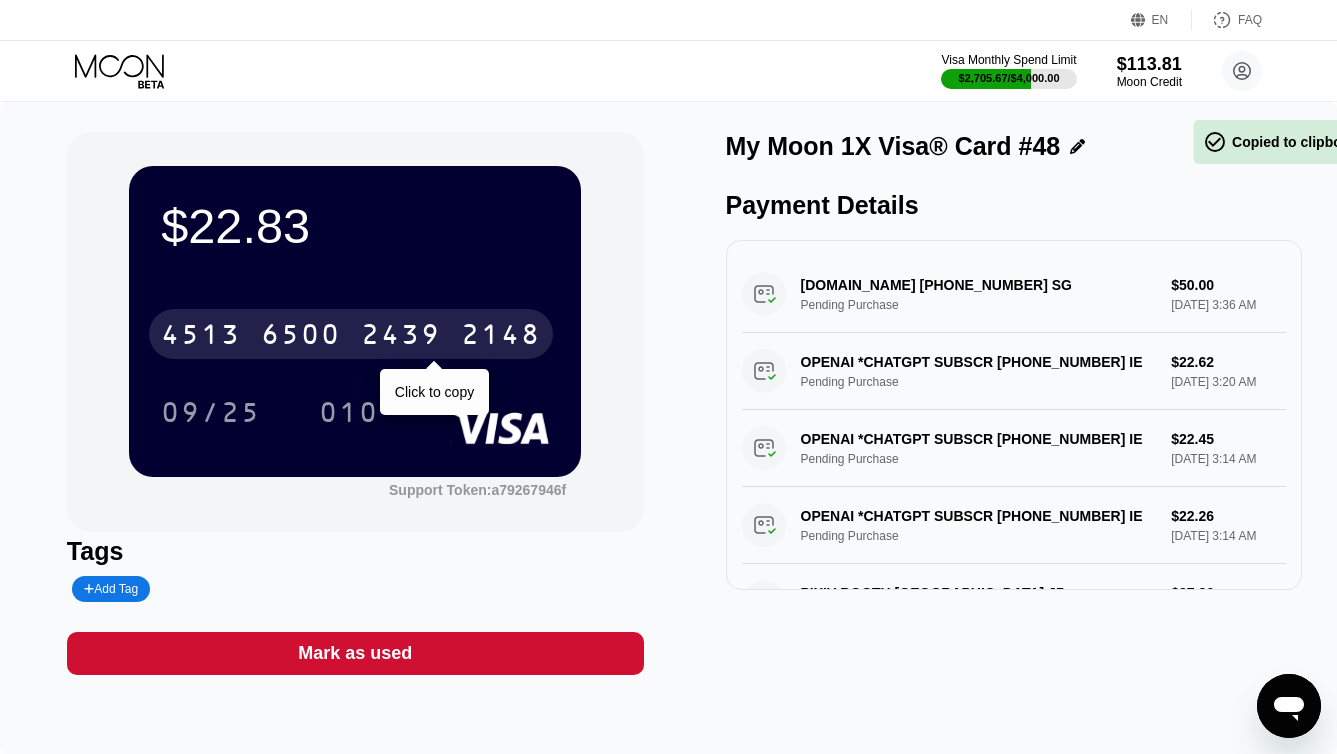 click on "6500" at bounding box center (301, 337) 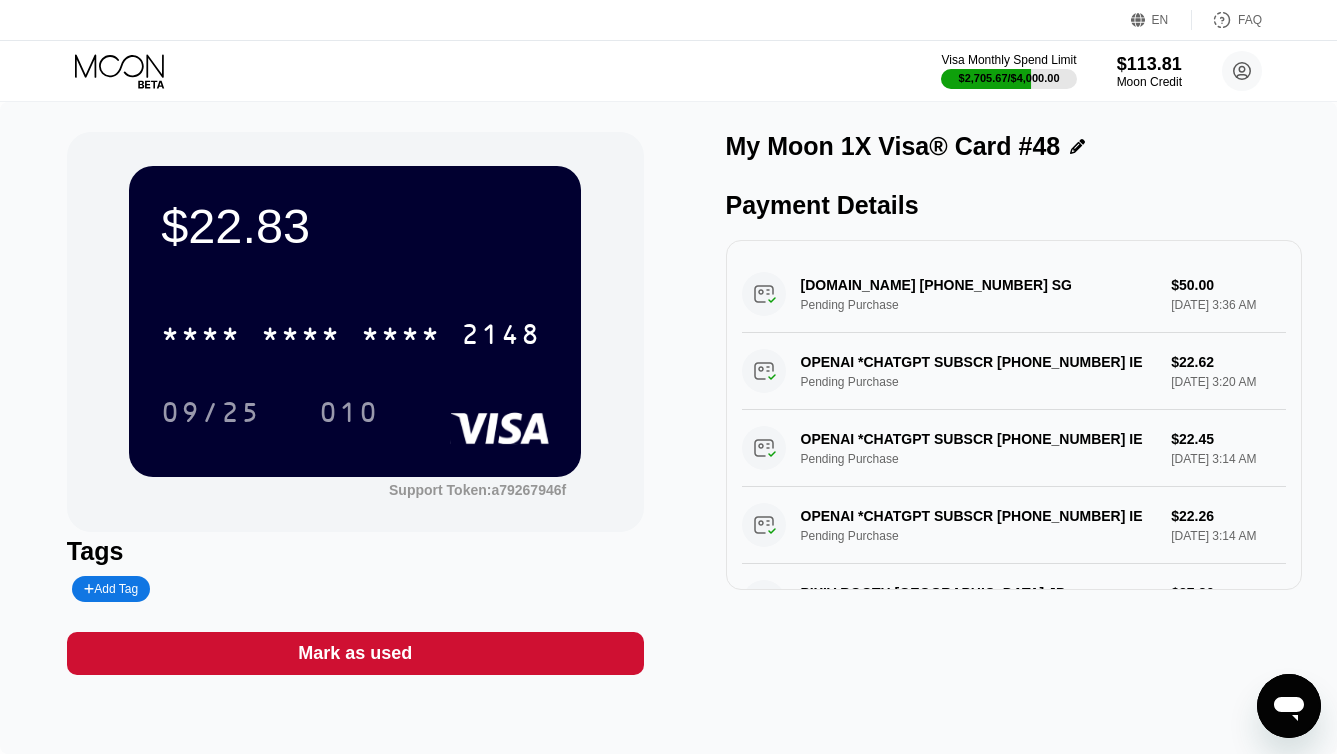 click 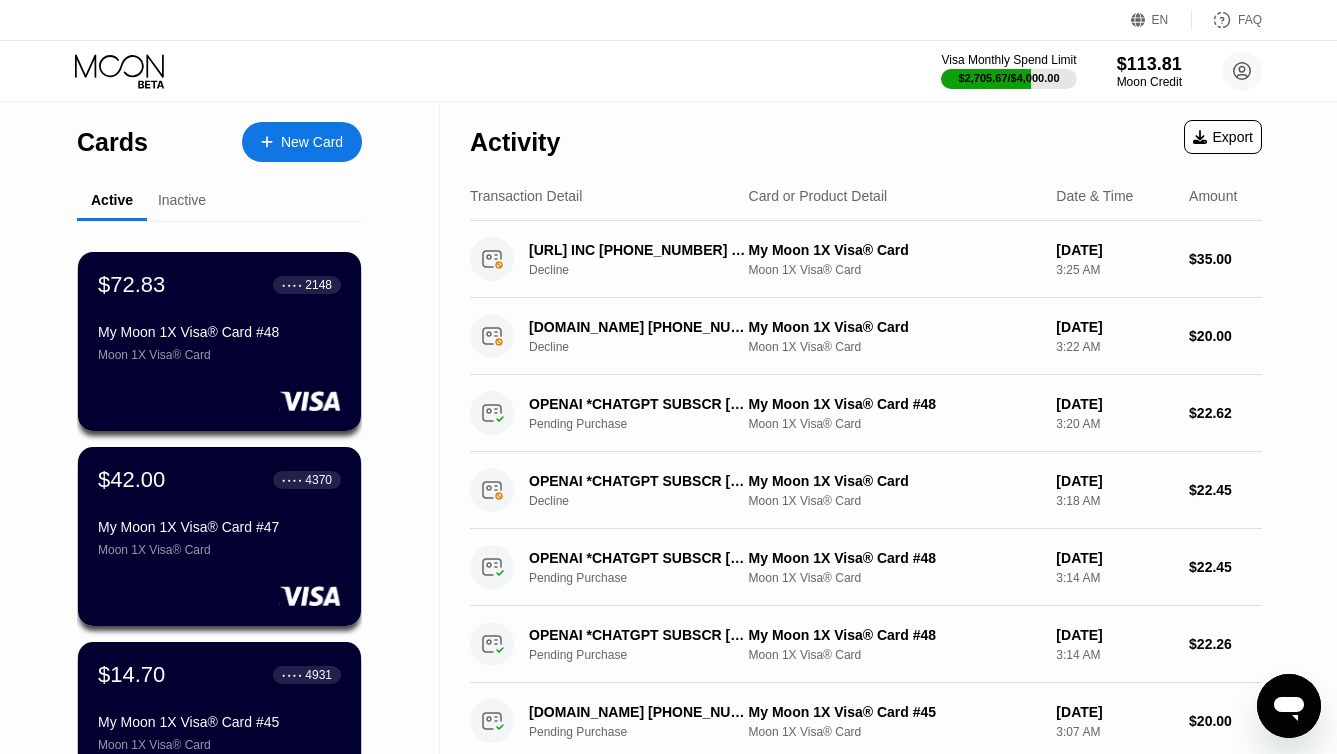 click on "New Card" at bounding box center (312, 142) 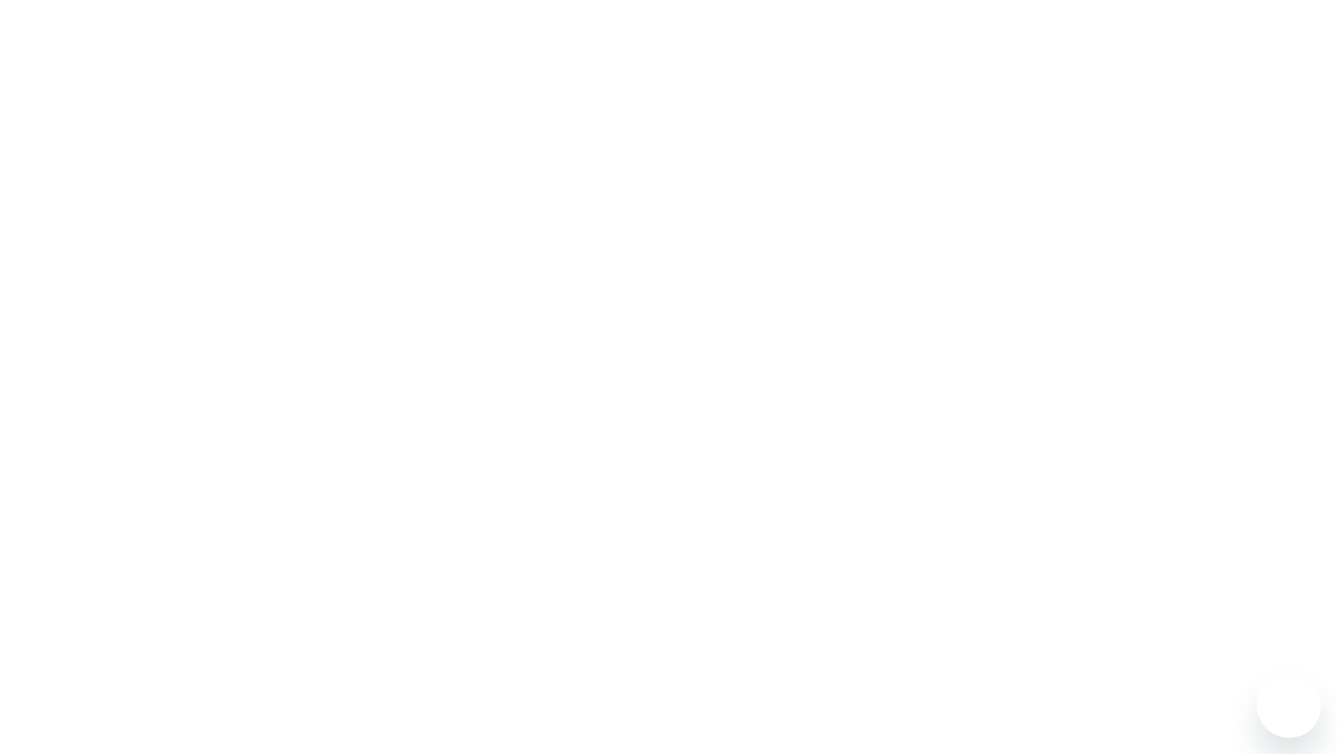 scroll, scrollTop: 0, scrollLeft: 0, axis: both 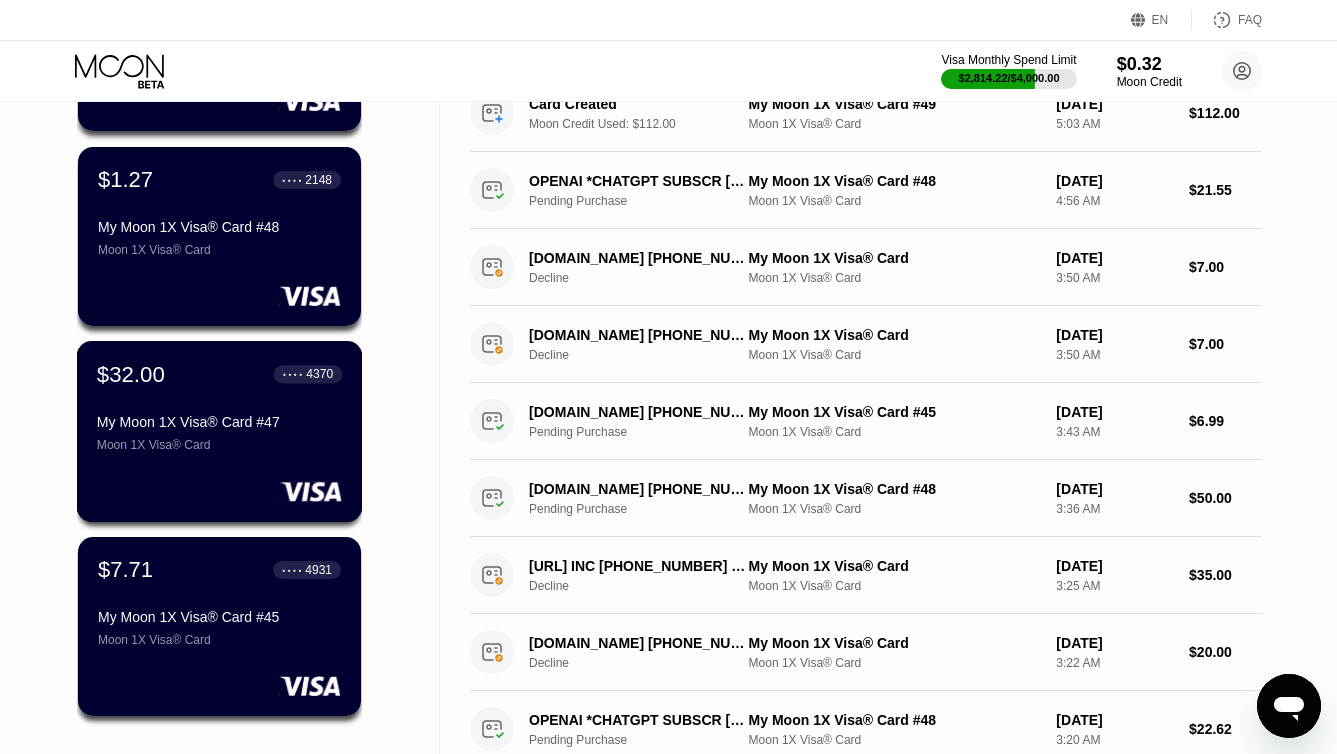 click on "Moon 1X Visa® Card" at bounding box center [219, 445] 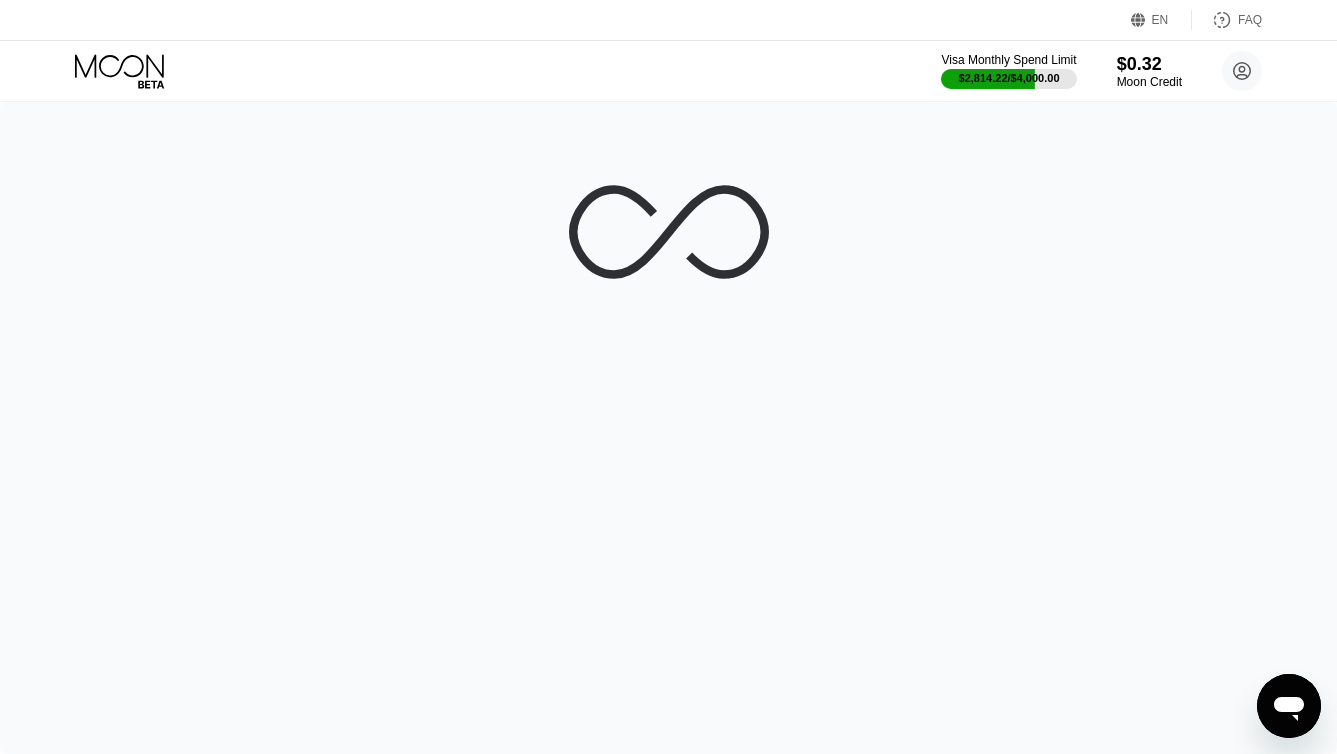 scroll, scrollTop: 0, scrollLeft: 0, axis: both 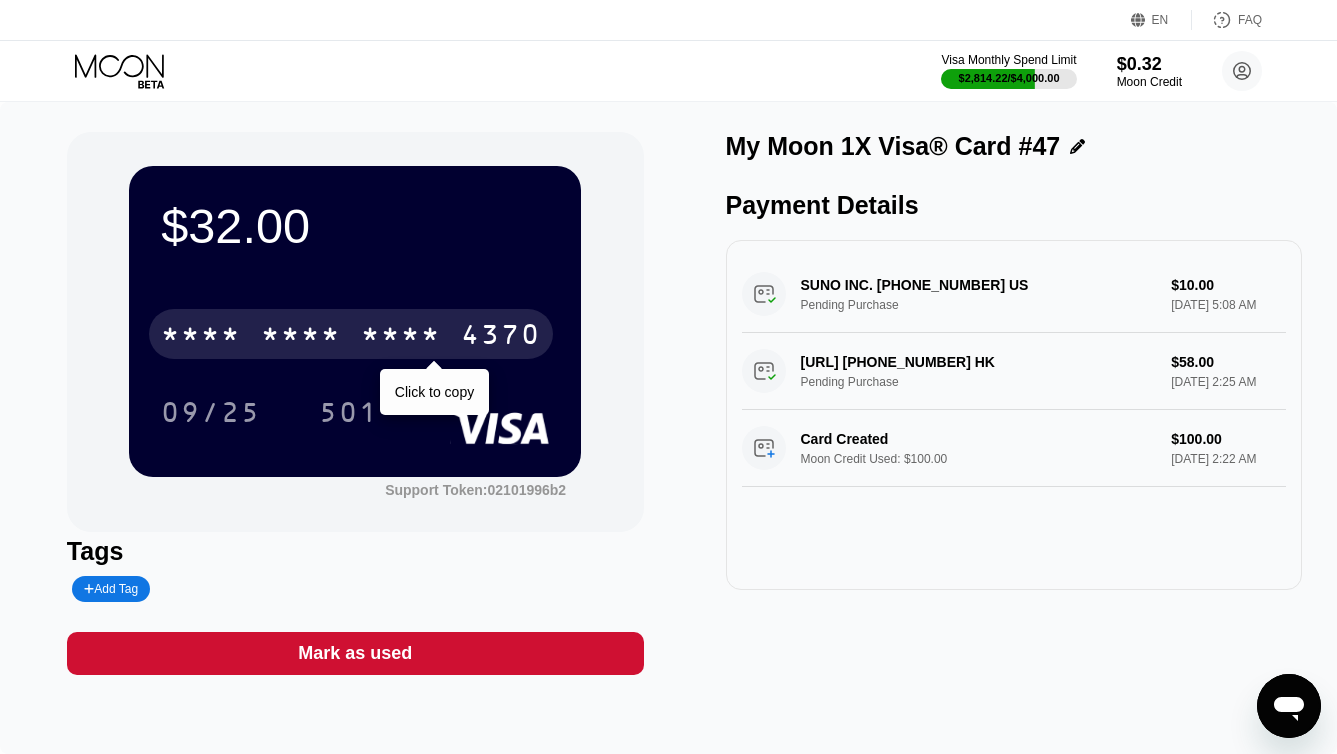 click on "* * * *" at bounding box center [301, 337] 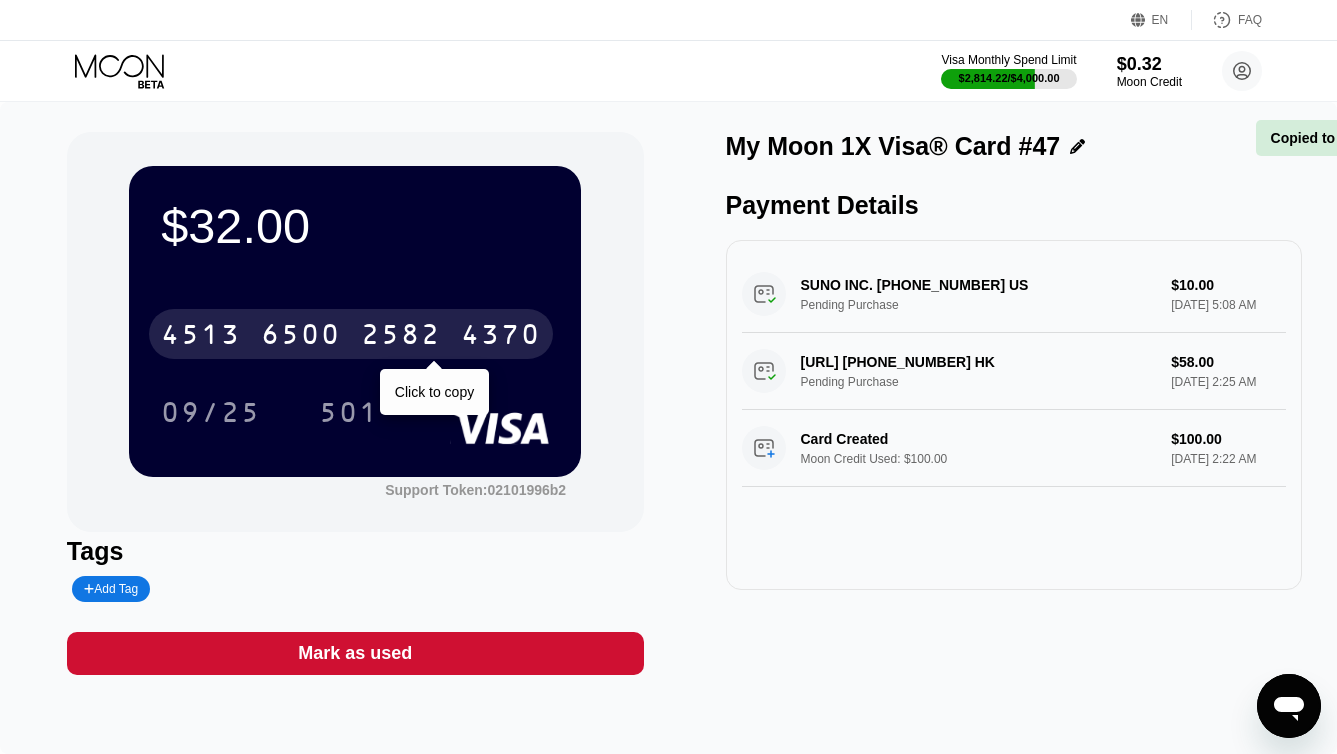 click on "6500" at bounding box center [301, 337] 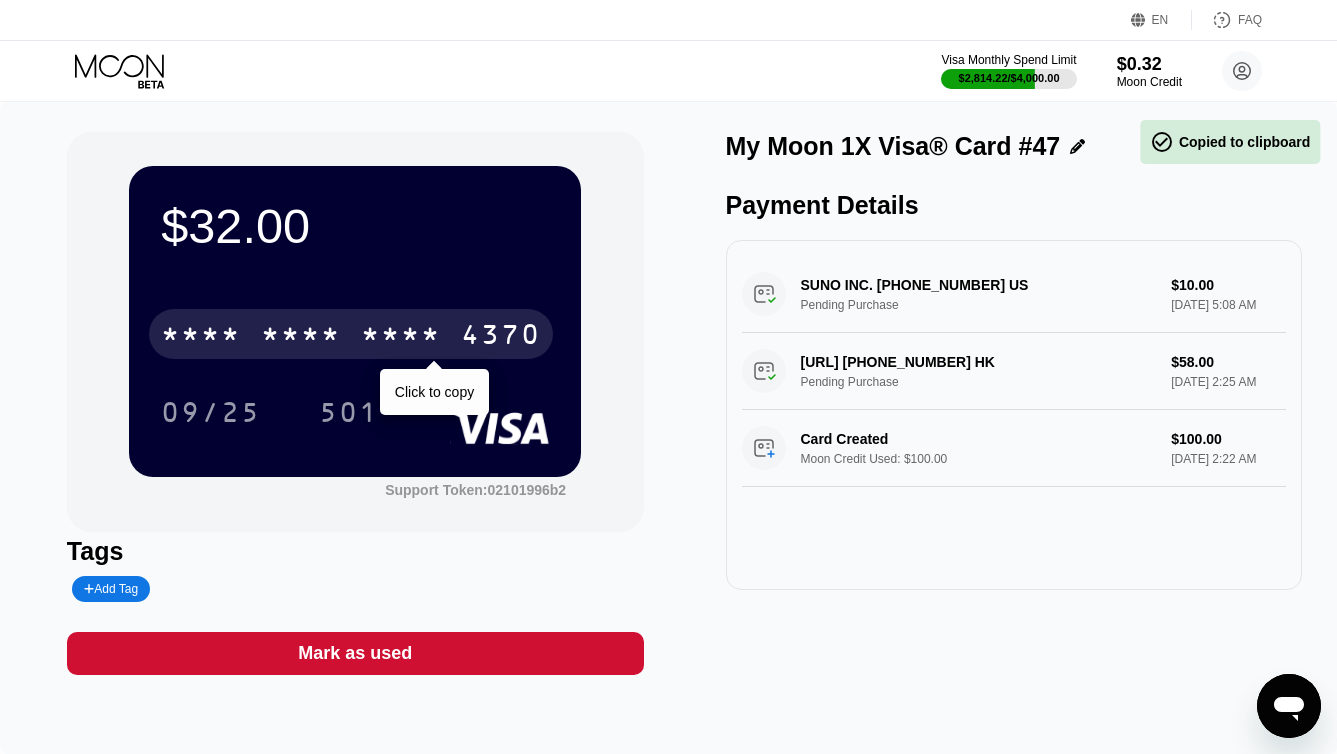 click on "* * * *" at bounding box center [301, 337] 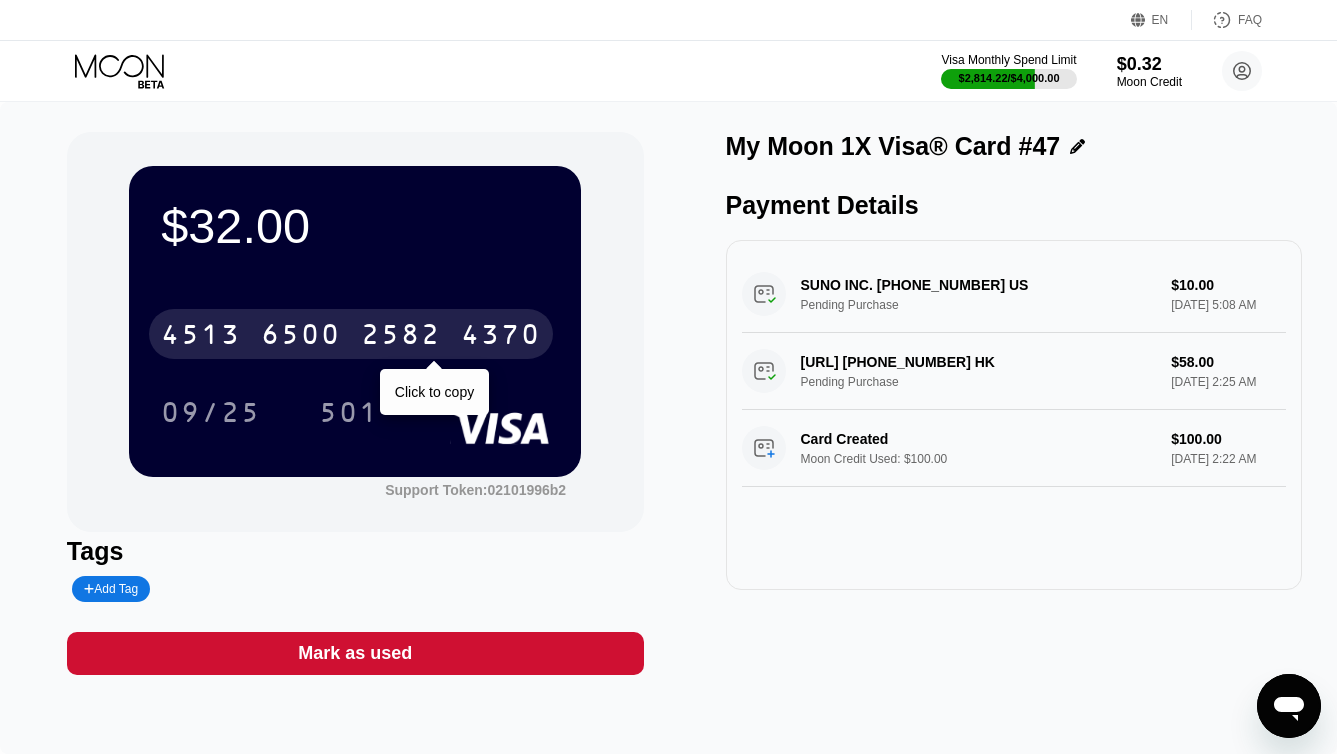 click on "6500" at bounding box center [301, 337] 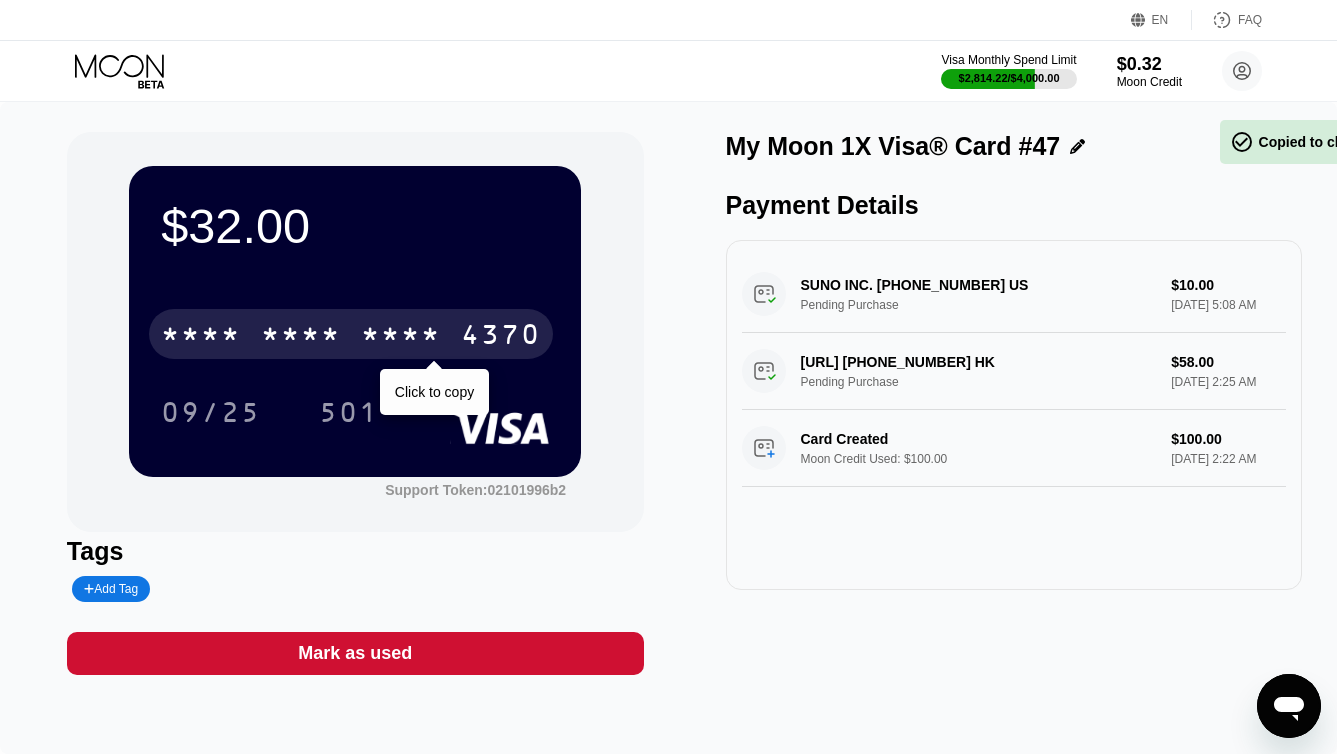 click on "* * * *" at bounding box center (301, 337) 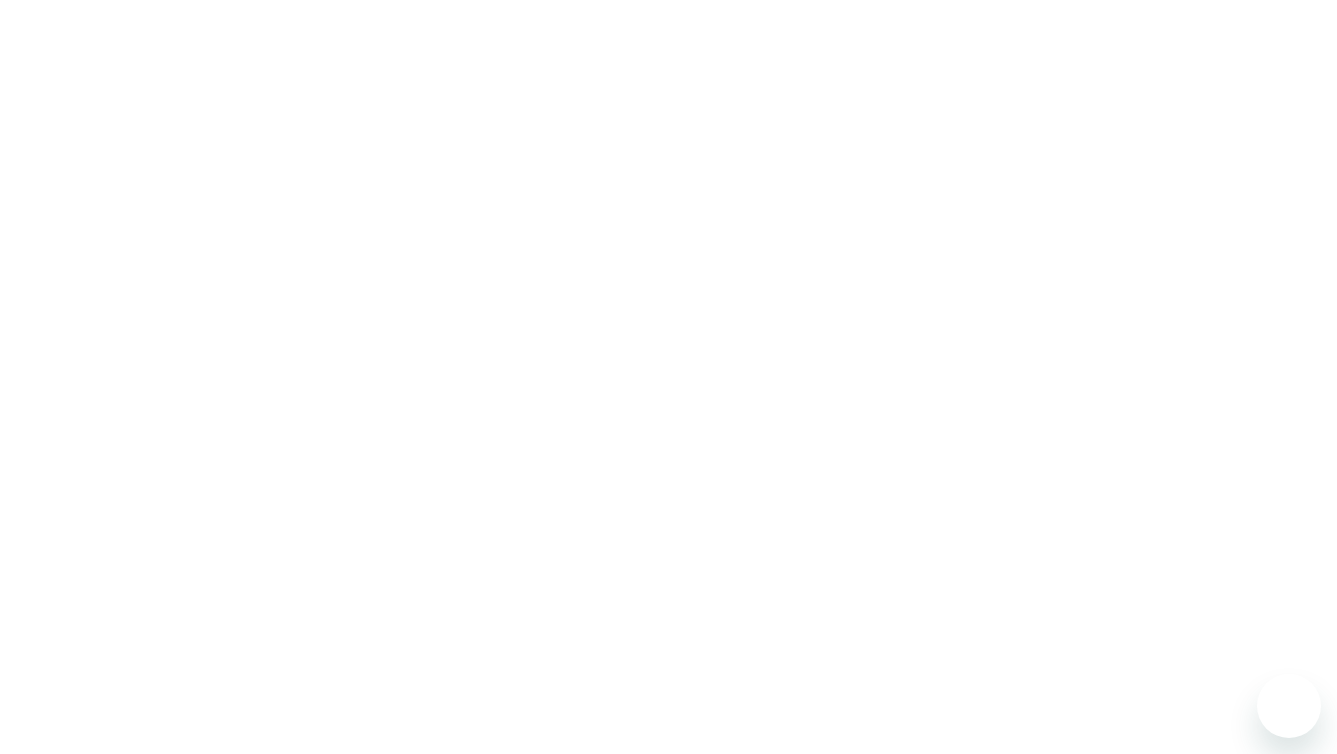 scroll, scrollTop: 0, scrollLeft: 0, axis: both 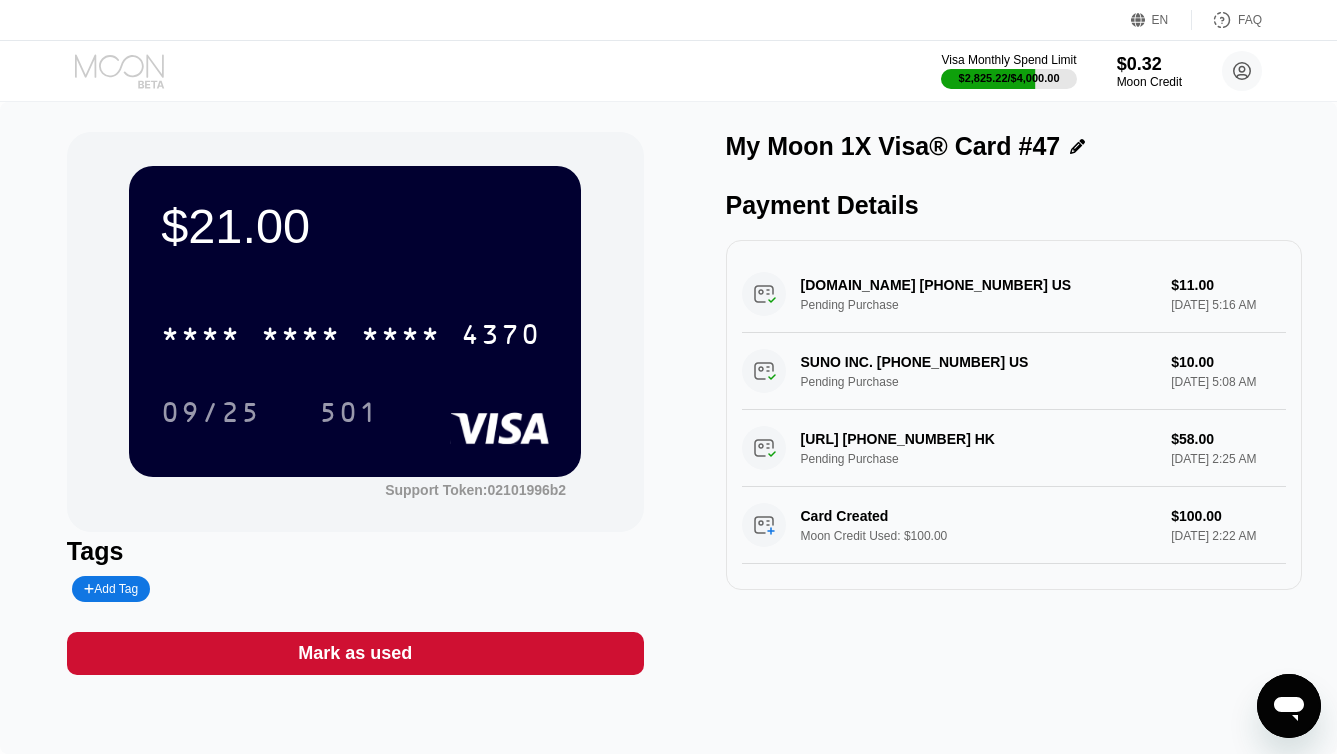 click 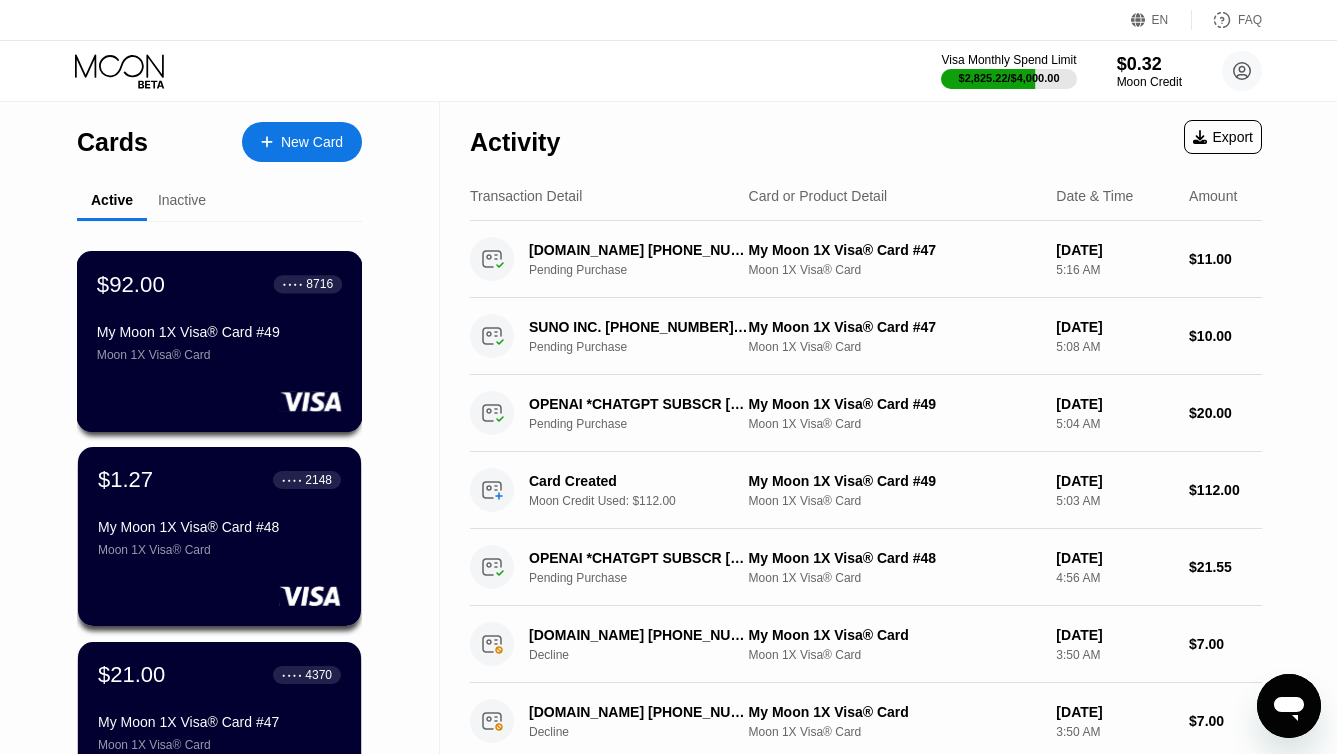 click on "$92.00 ● ● ● ● 8716" at bounding box center (219, 284) 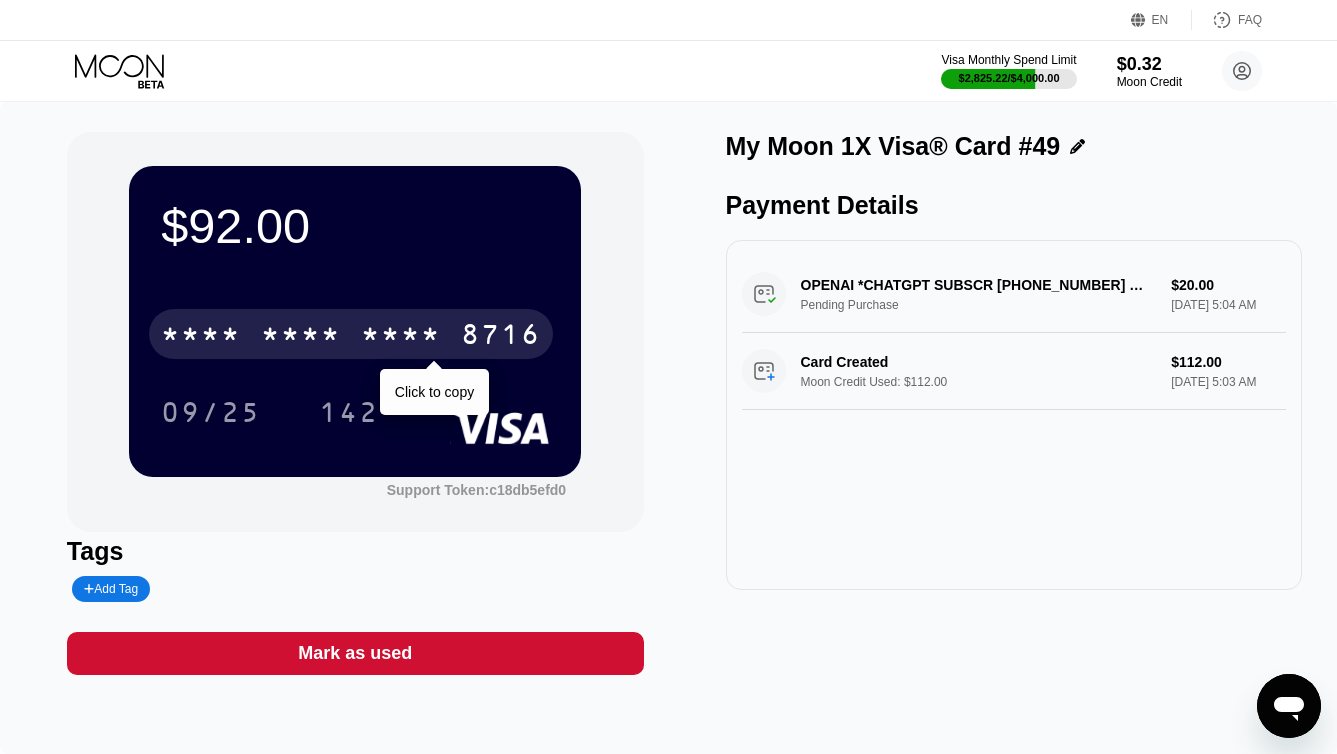 click on "* * * *" at bounding box center (401, 337) 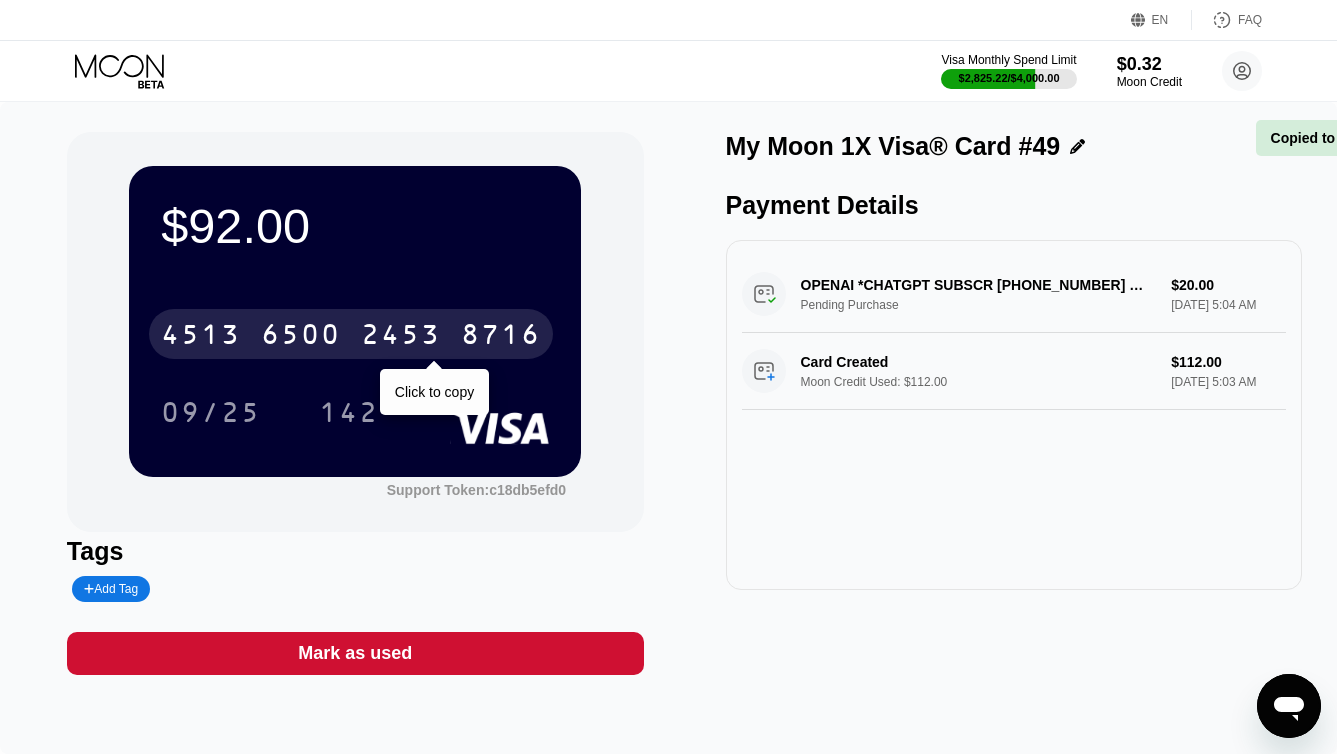 click on "2453" at bounding box center (401, 337) 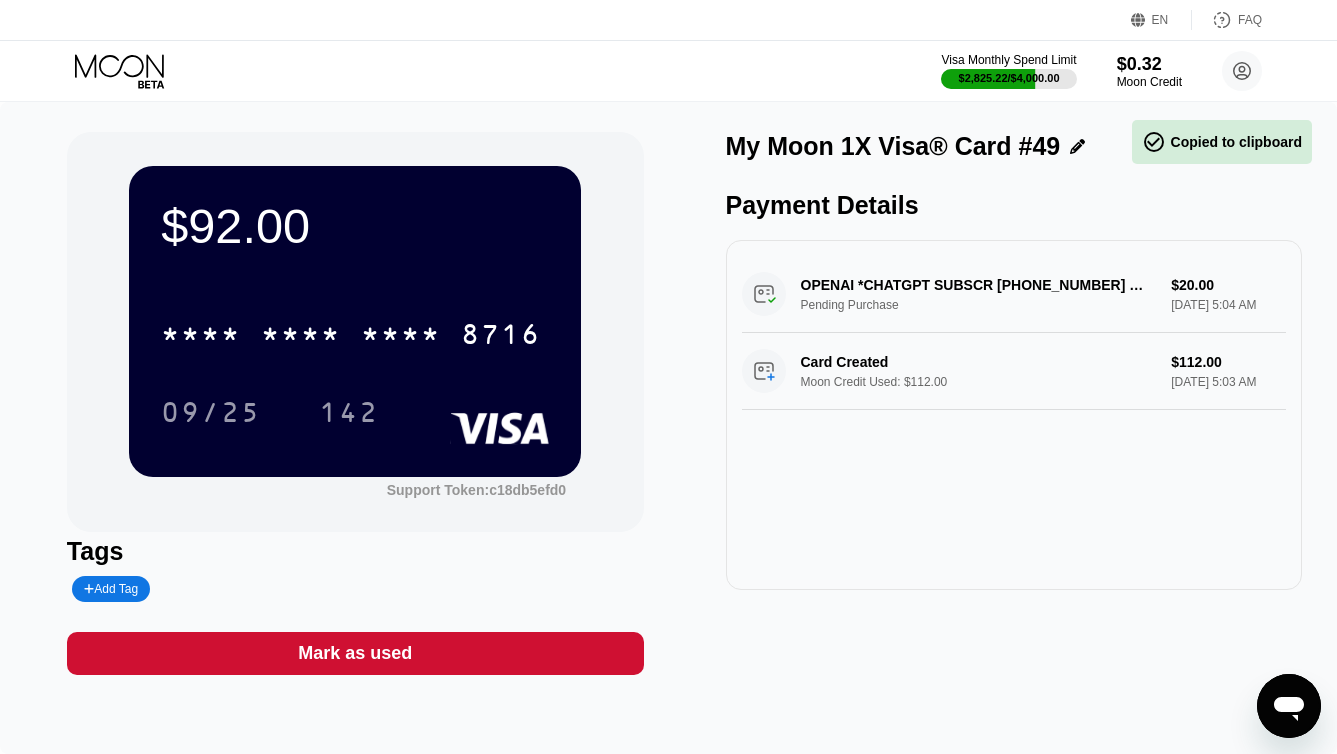 click 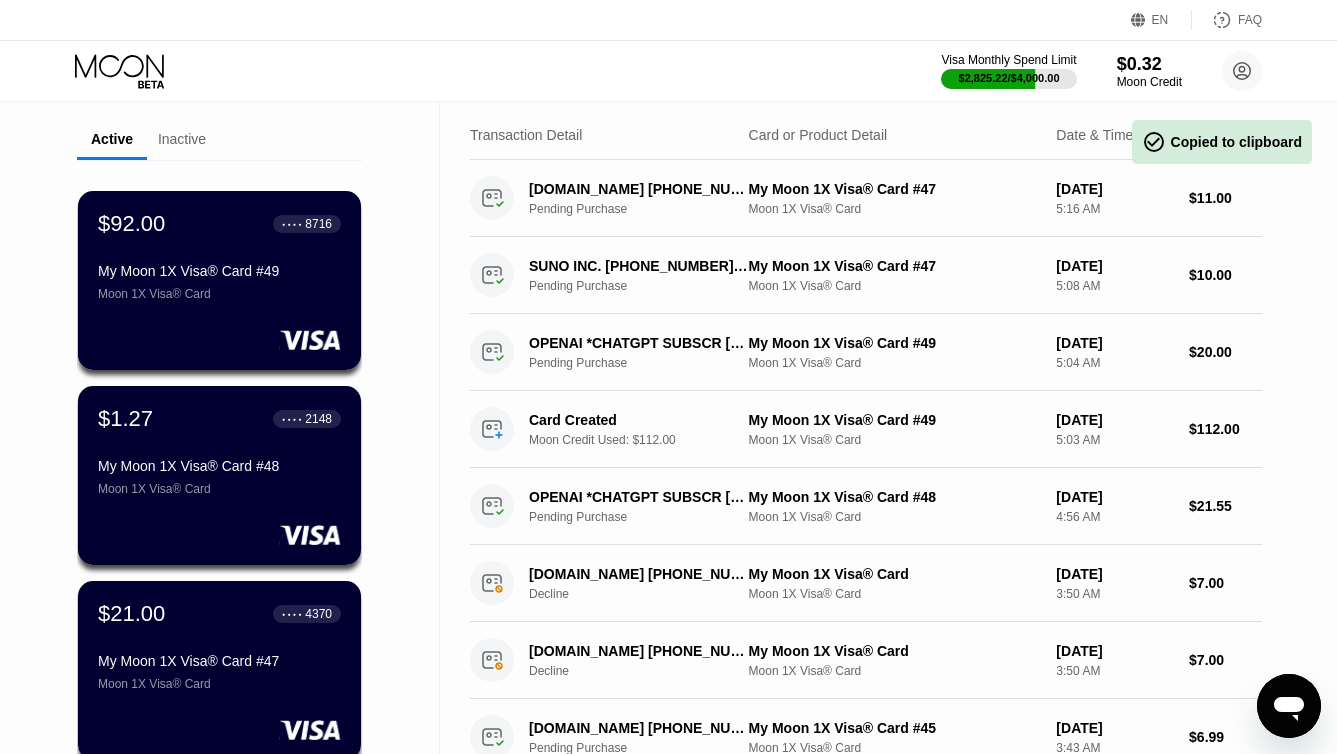 scroll, scrollTop: 61, scrollLeft: 0, axis: vertical 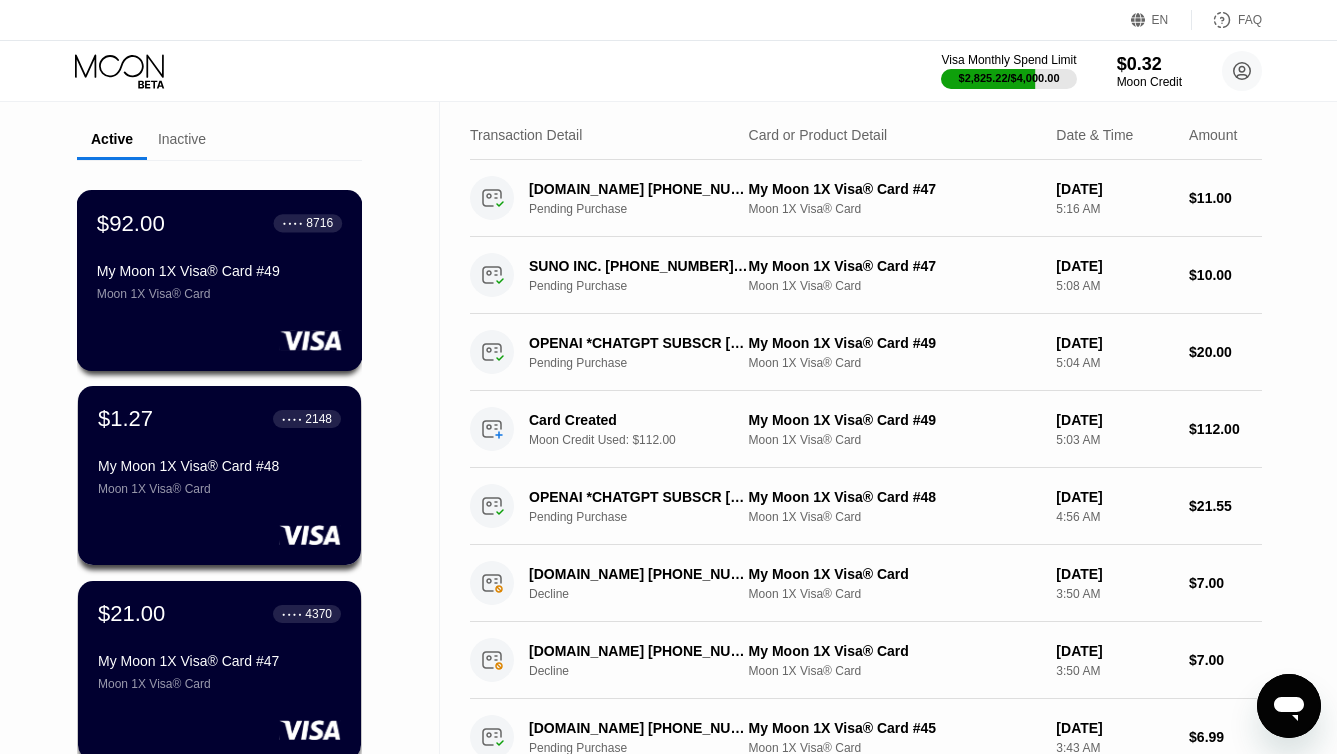 click on "$92.00 ● ● ● ● 8716 My Moon 1X Visa® Card #49 Moon 1X Visa® Card" at bounding box center [219, 255] 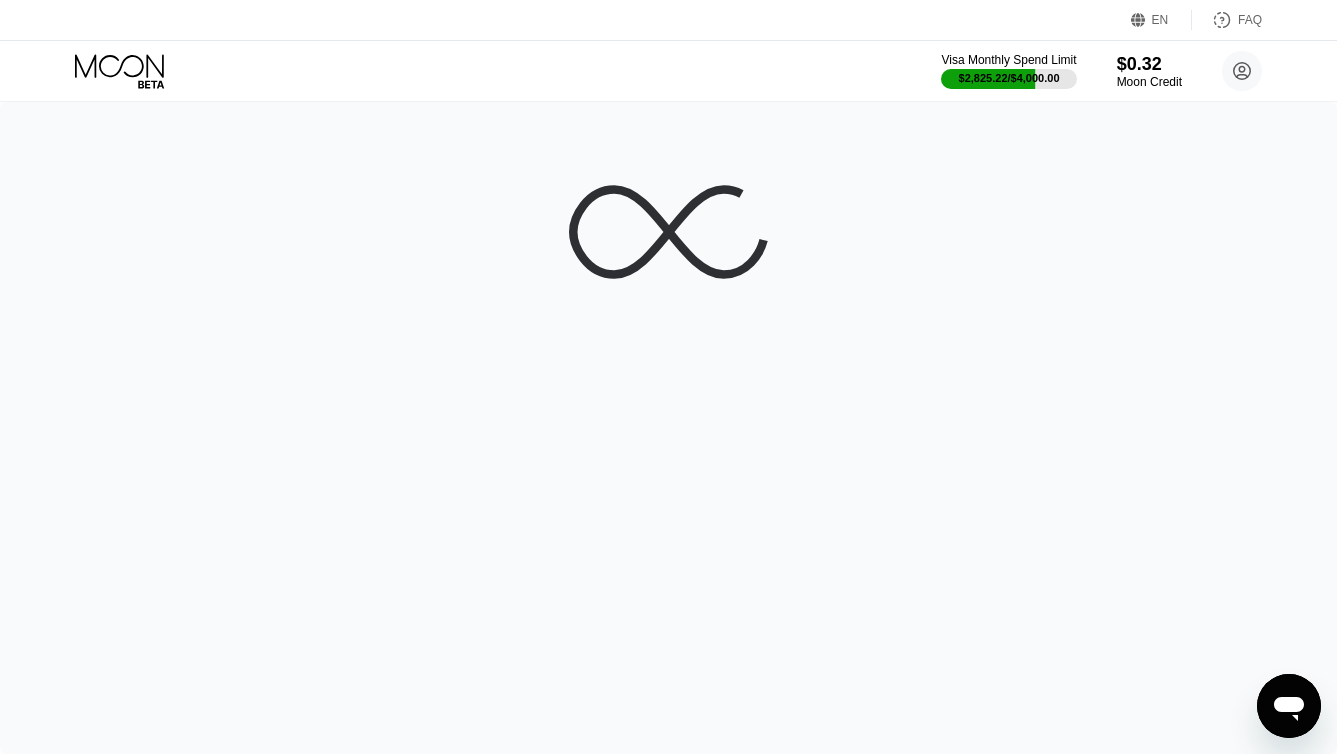 scroll, scrollTop: 0, scrollLeft: 0, axis: both 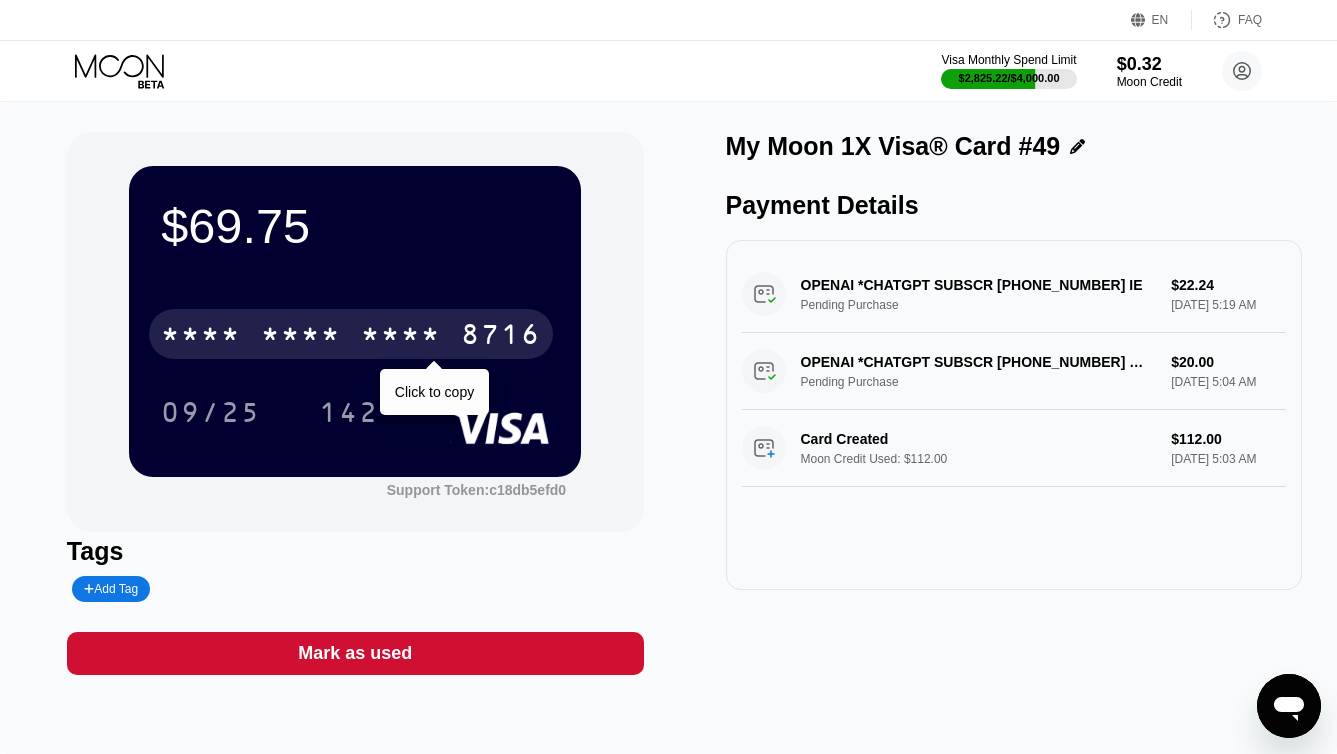 click on "* * * *" at bounding box center [301, 337] 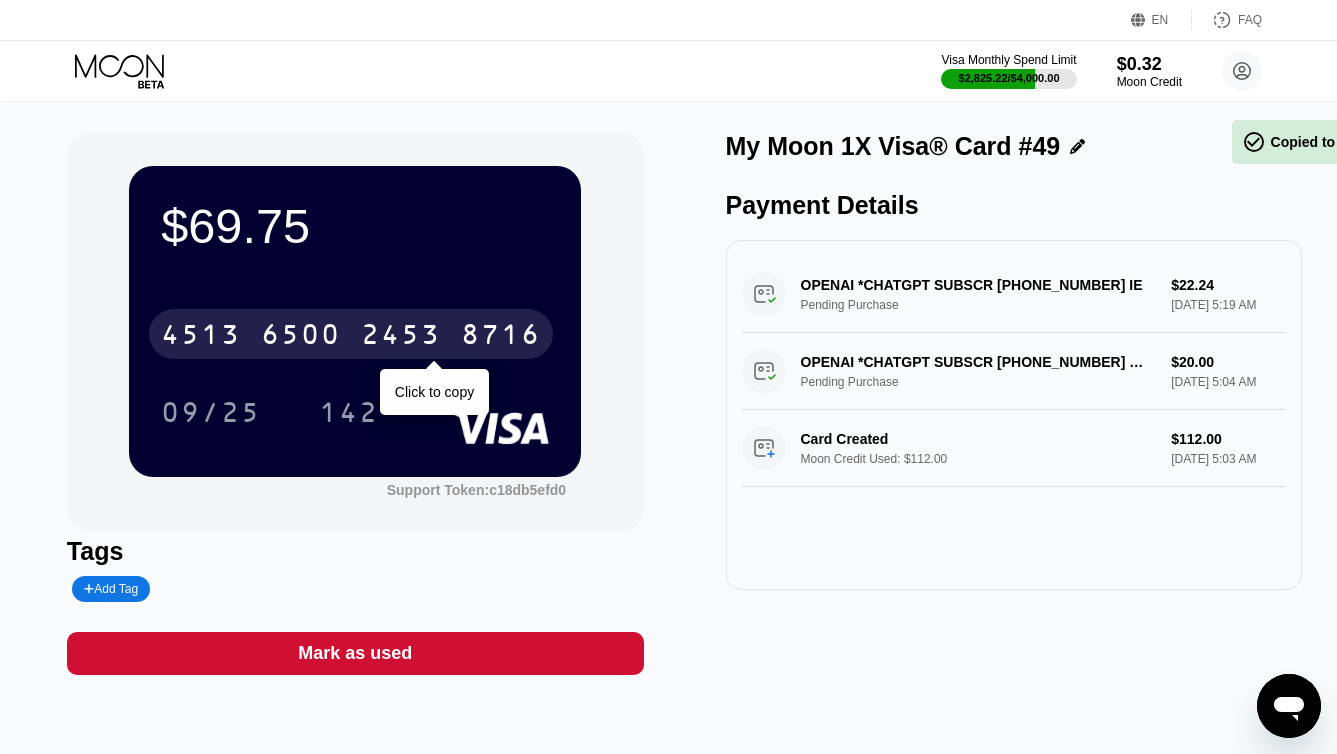click on "6500" at bounding box center [301, 337] 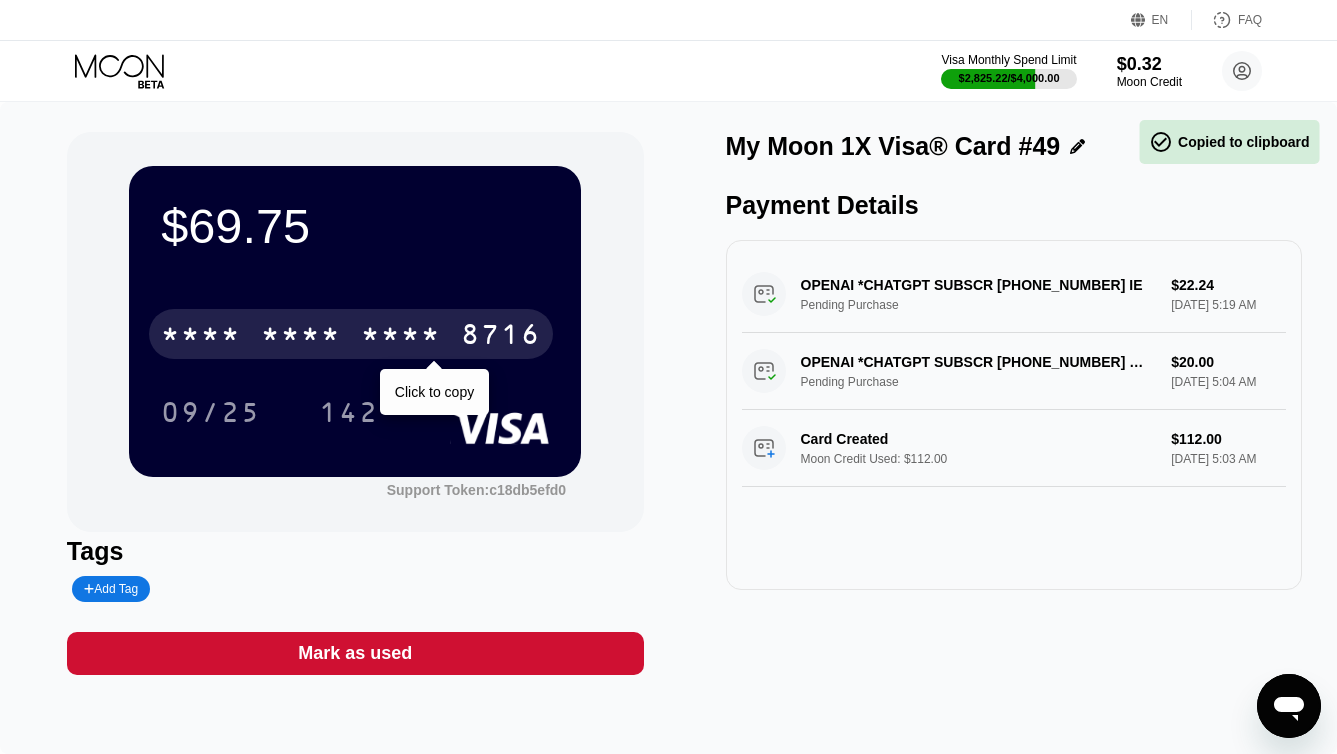 click on "* * * *" at bounding box center (301, 337) 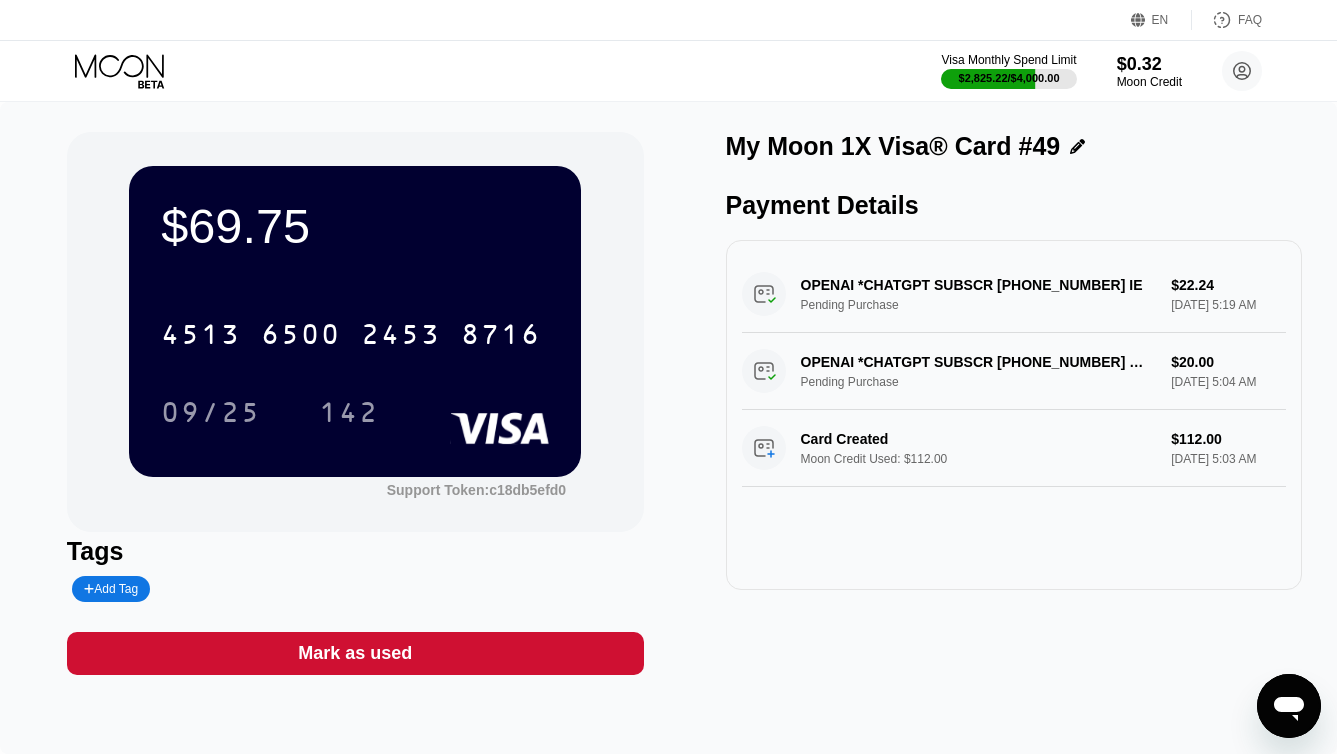 click 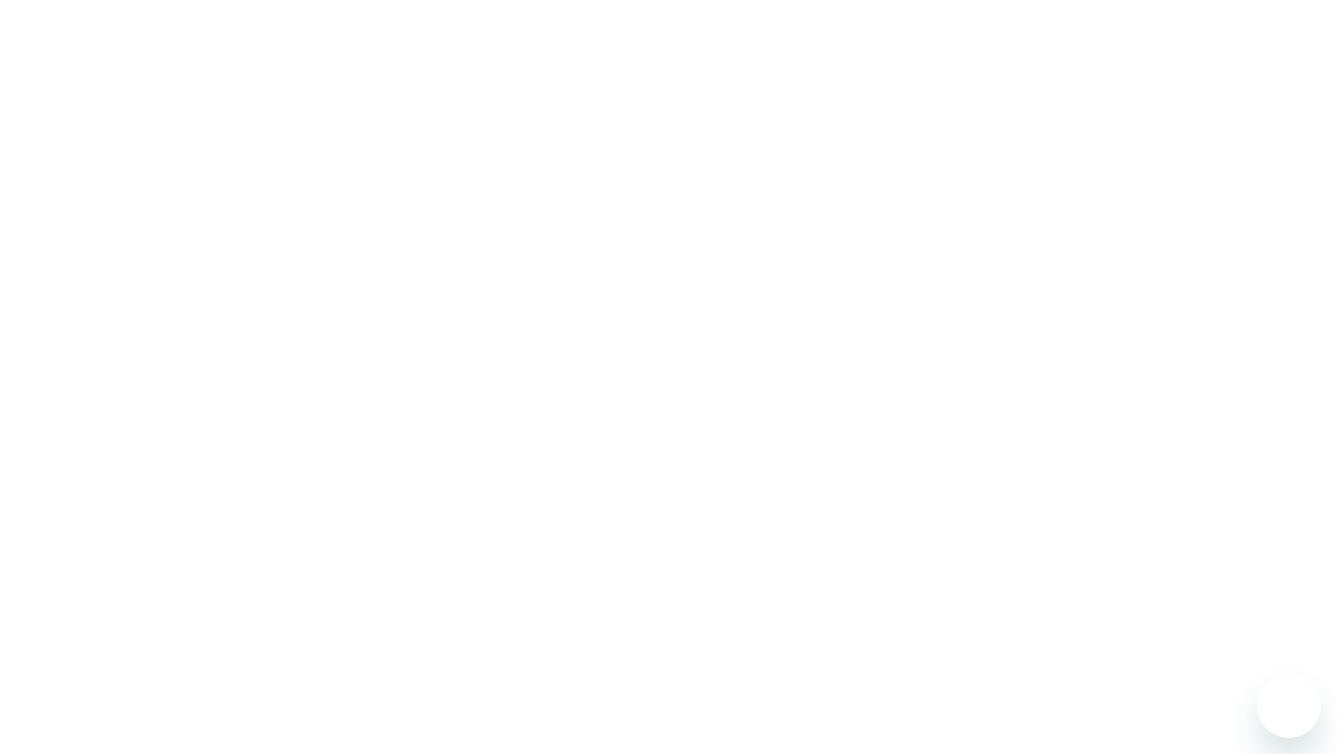 scroll, scrollTop: 0, scrollLeft: 0, axis: both 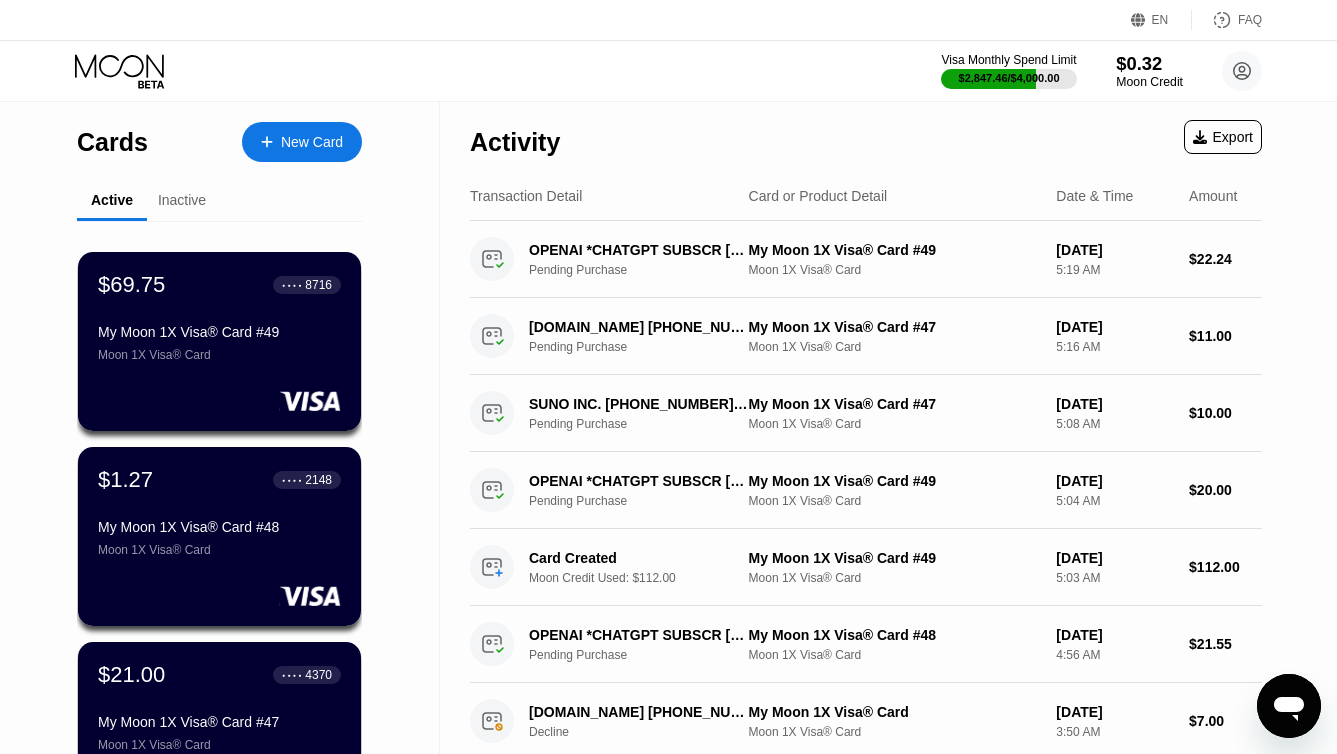 click on "Moon Credit" at bounding box center (1149, 82) 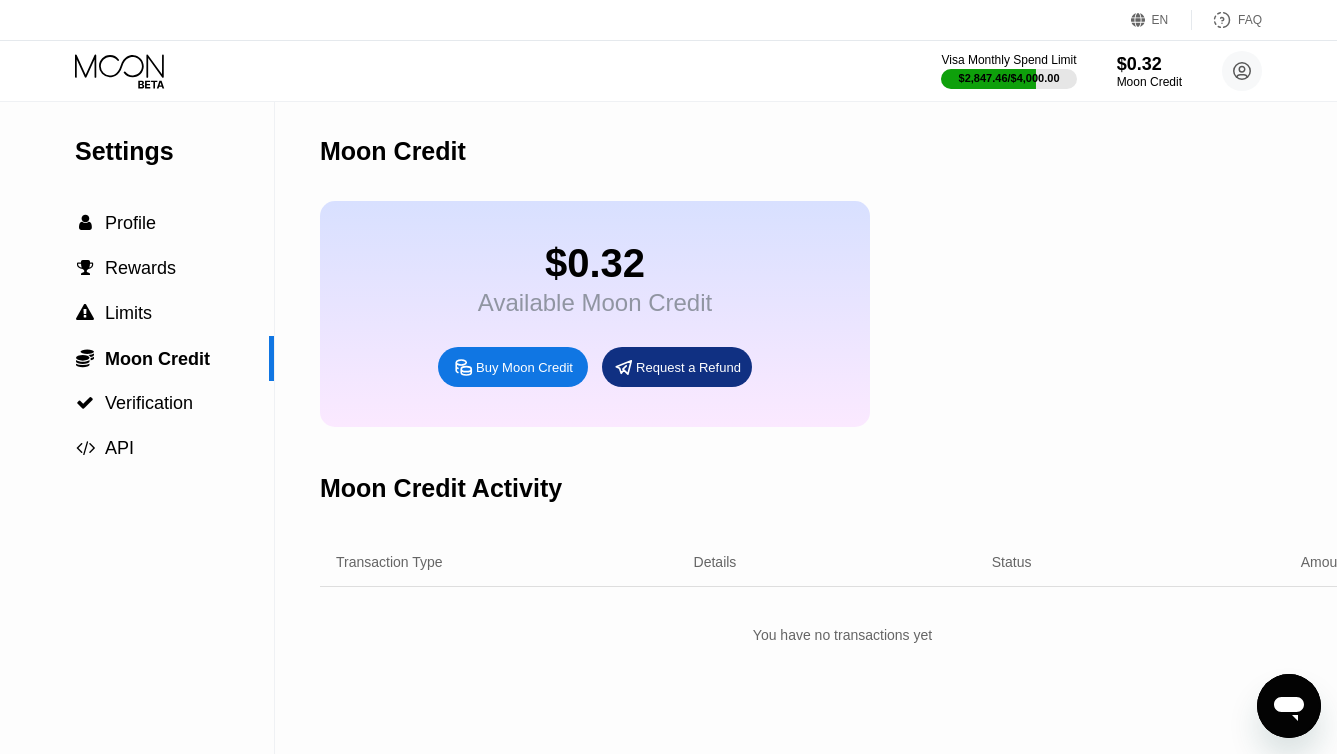 click on "Buy Moon Credit" at bounding box center [524, 367] 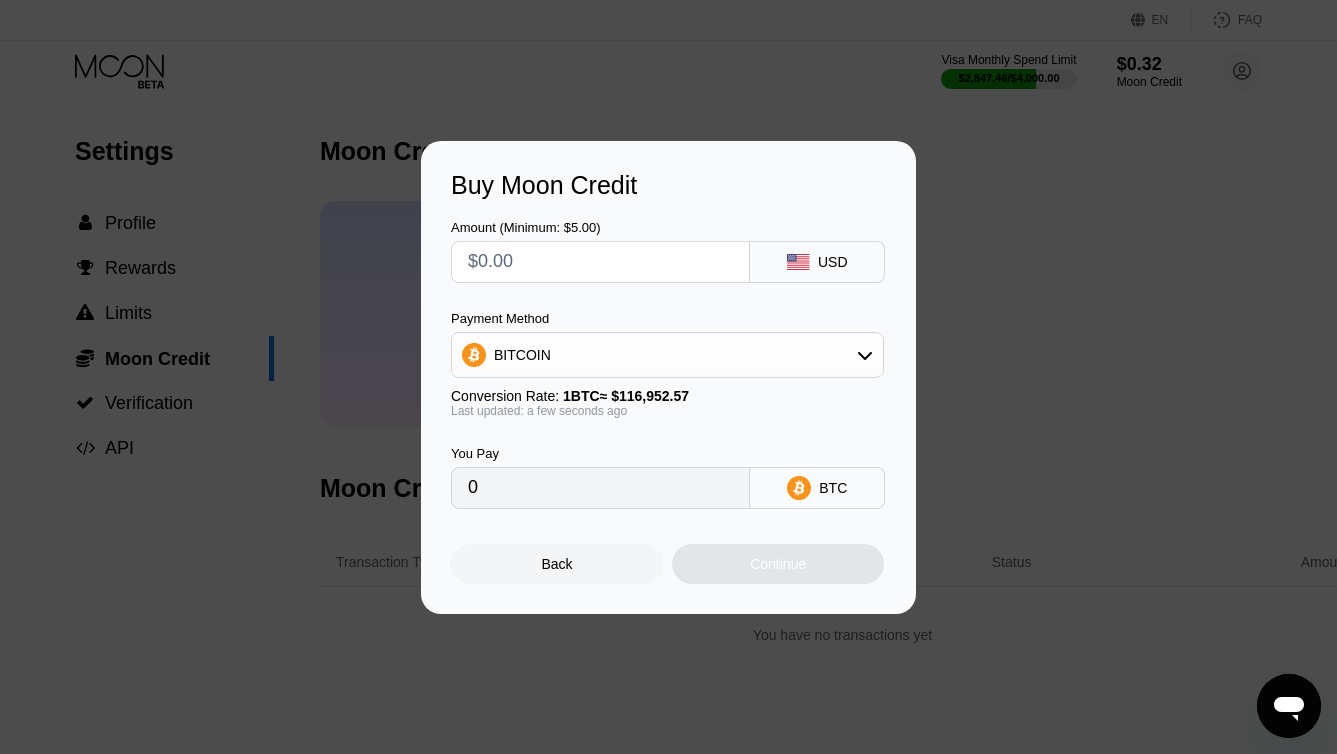 click at bounding box center (600, 262) 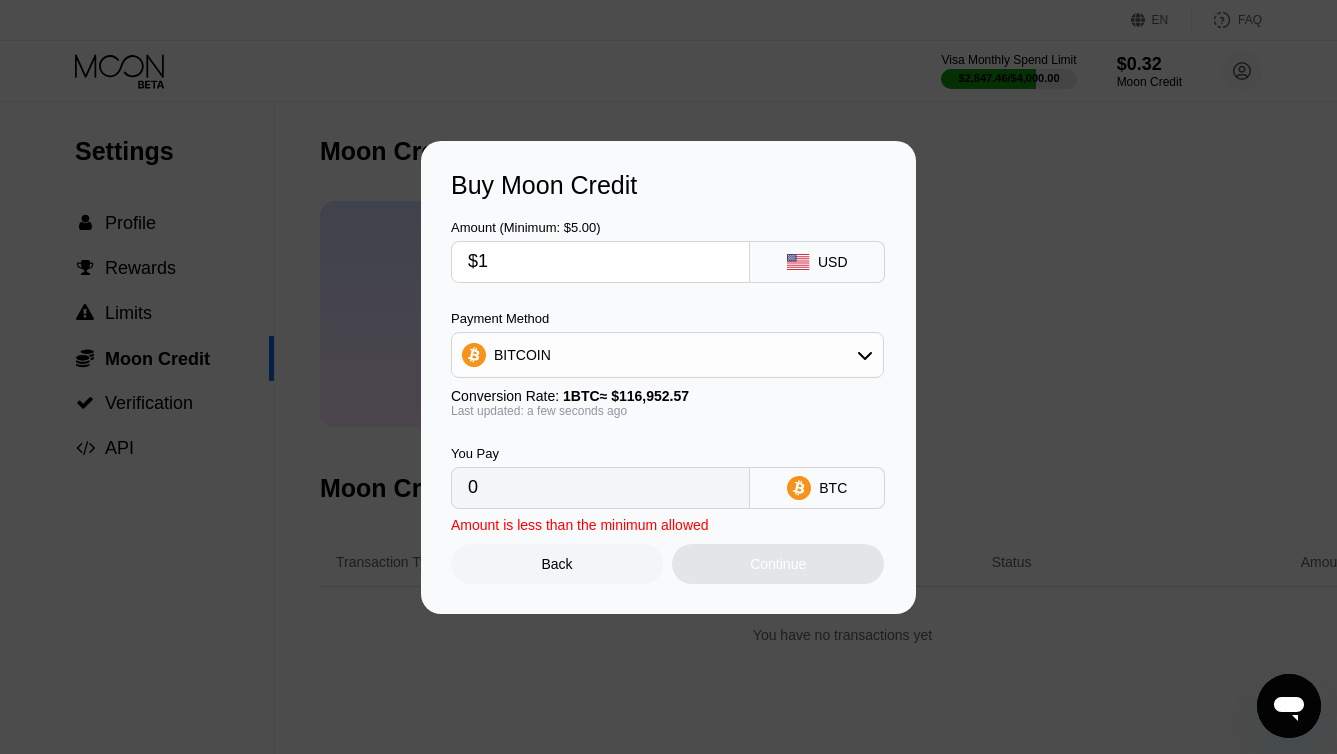 type on "0.00000856" 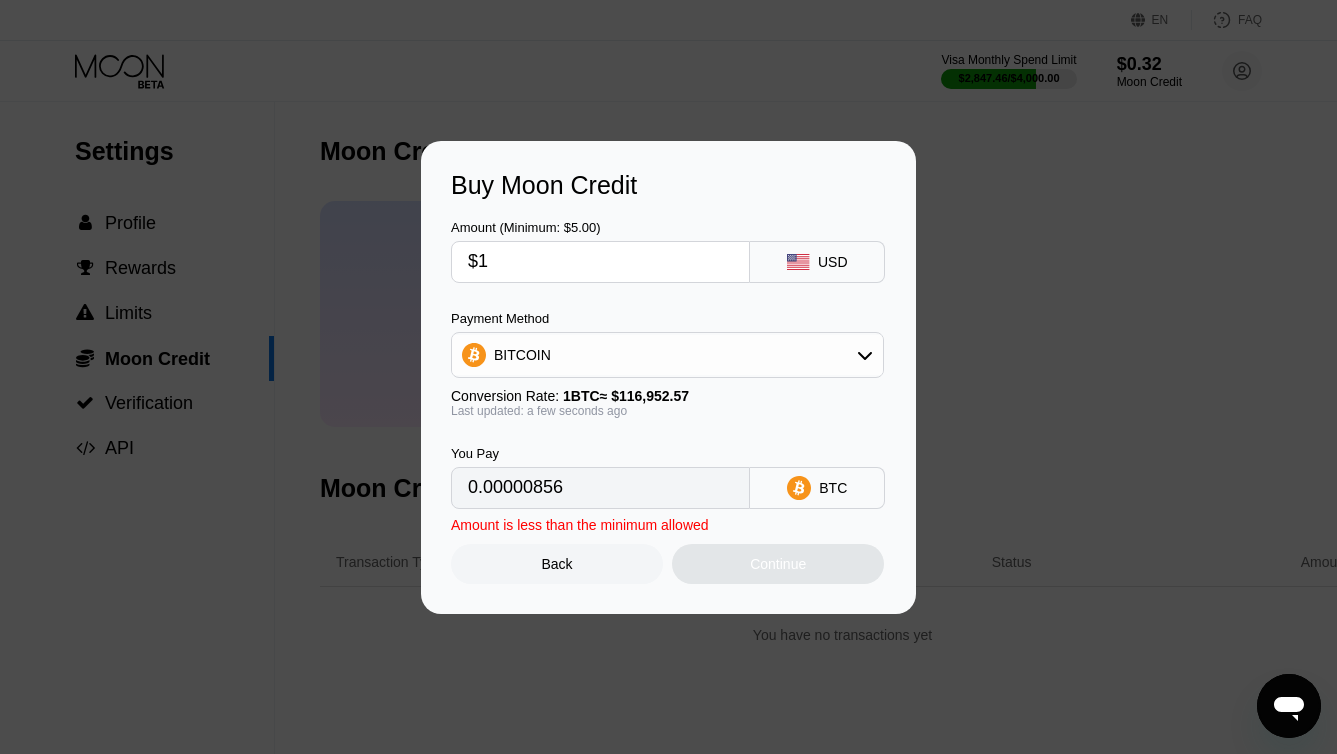 type on "$10" 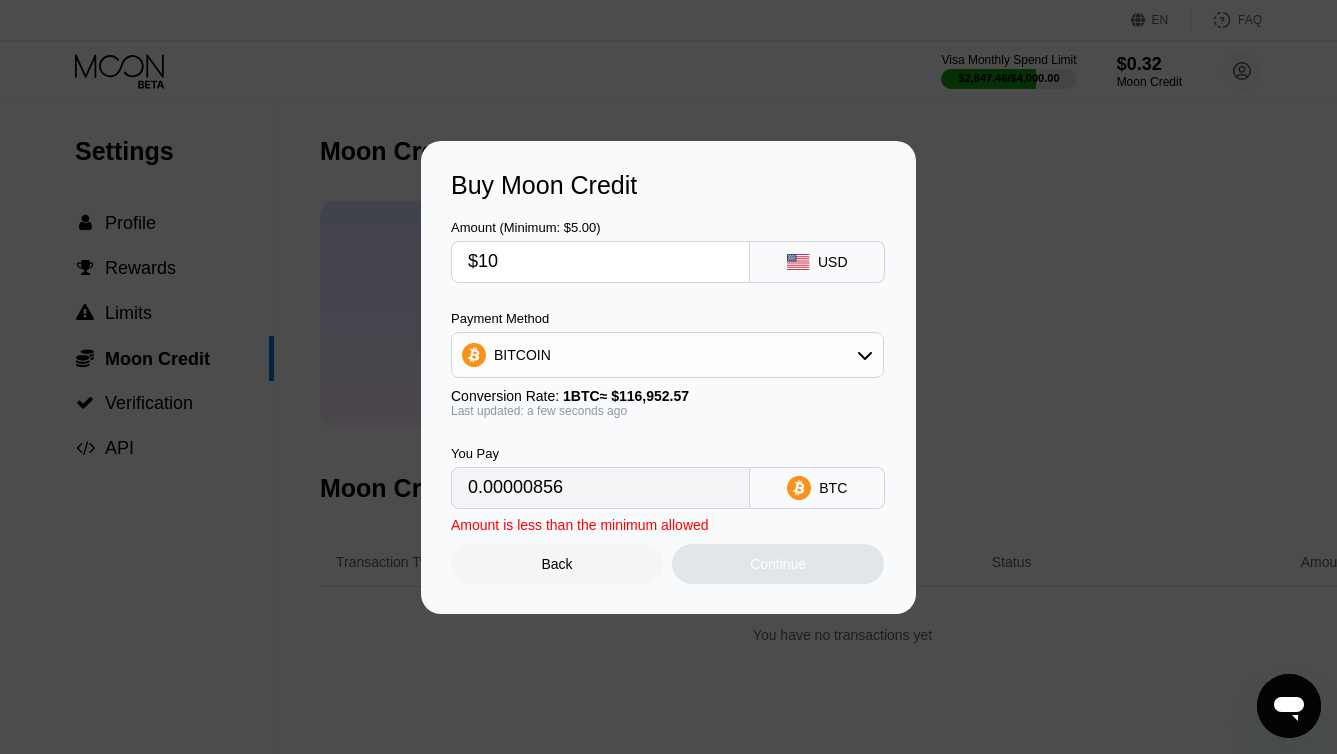 type on "0.00008551" 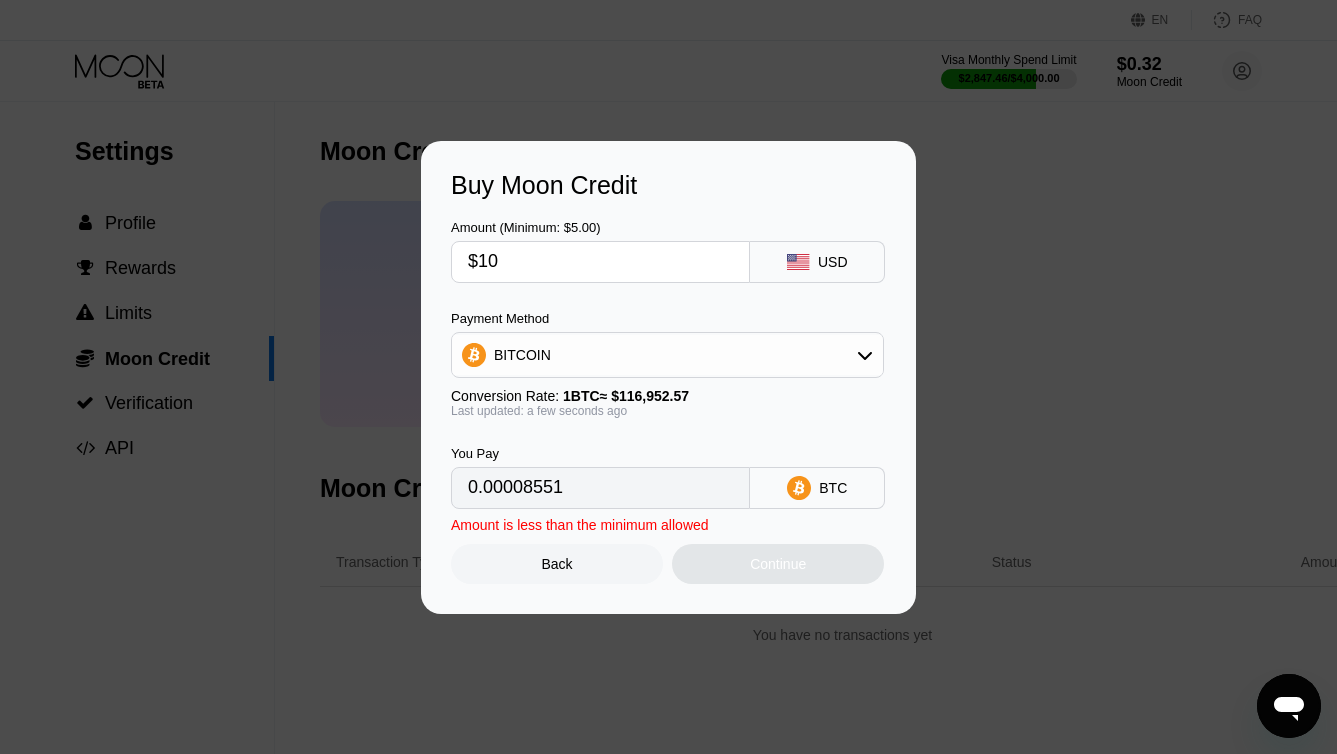 type on "$100" 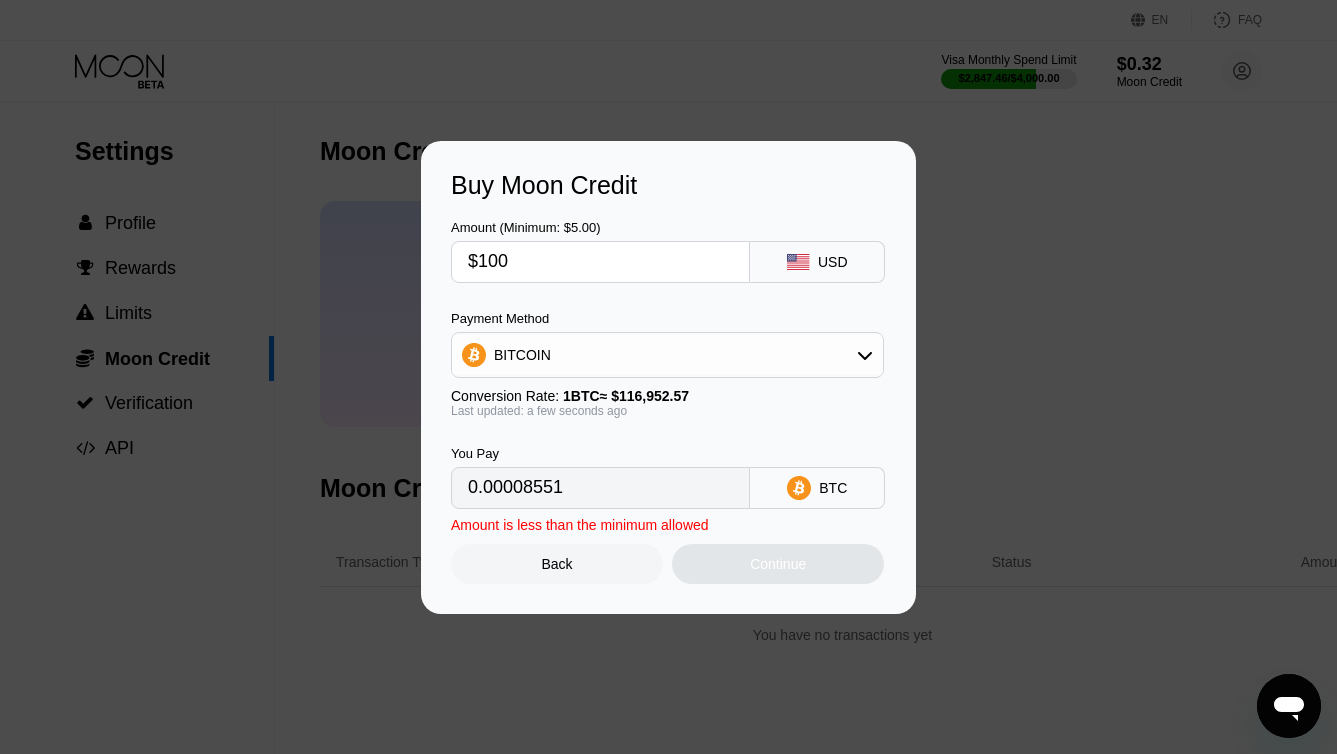type on "0.00085505" 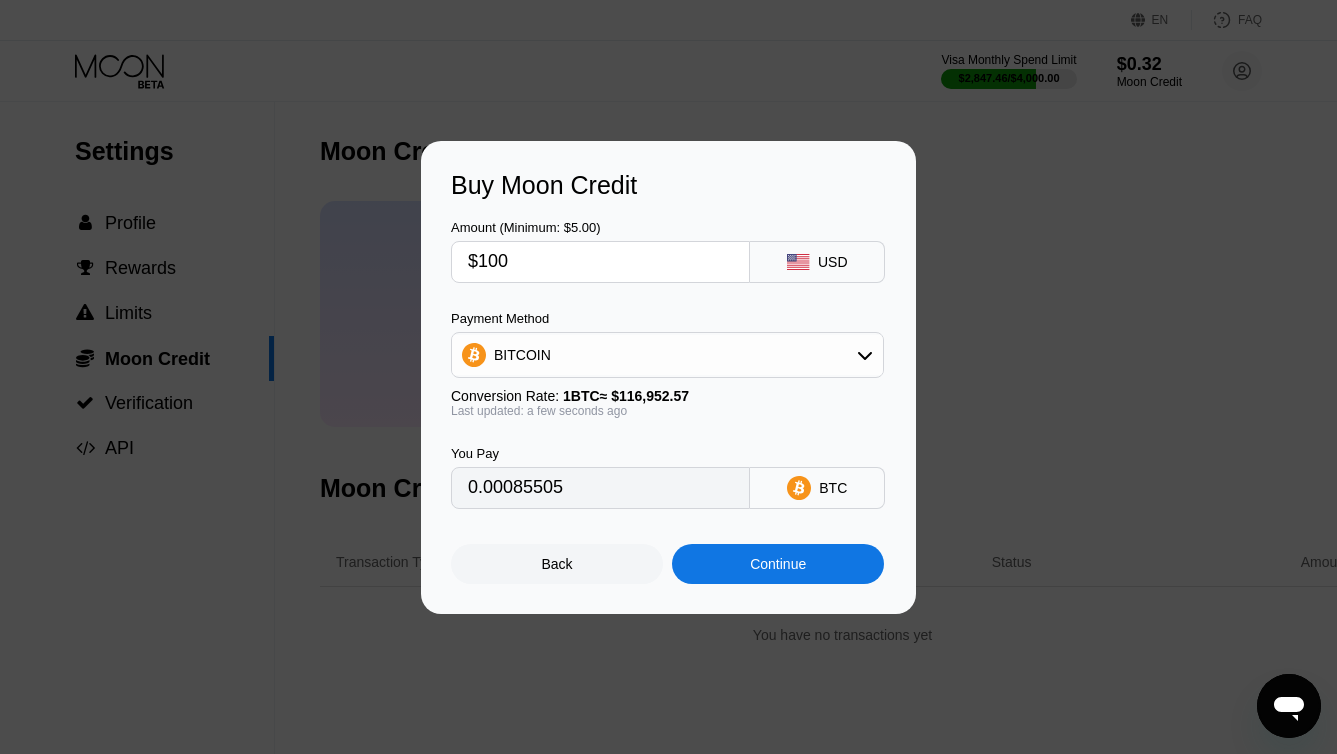 type on "$1000" 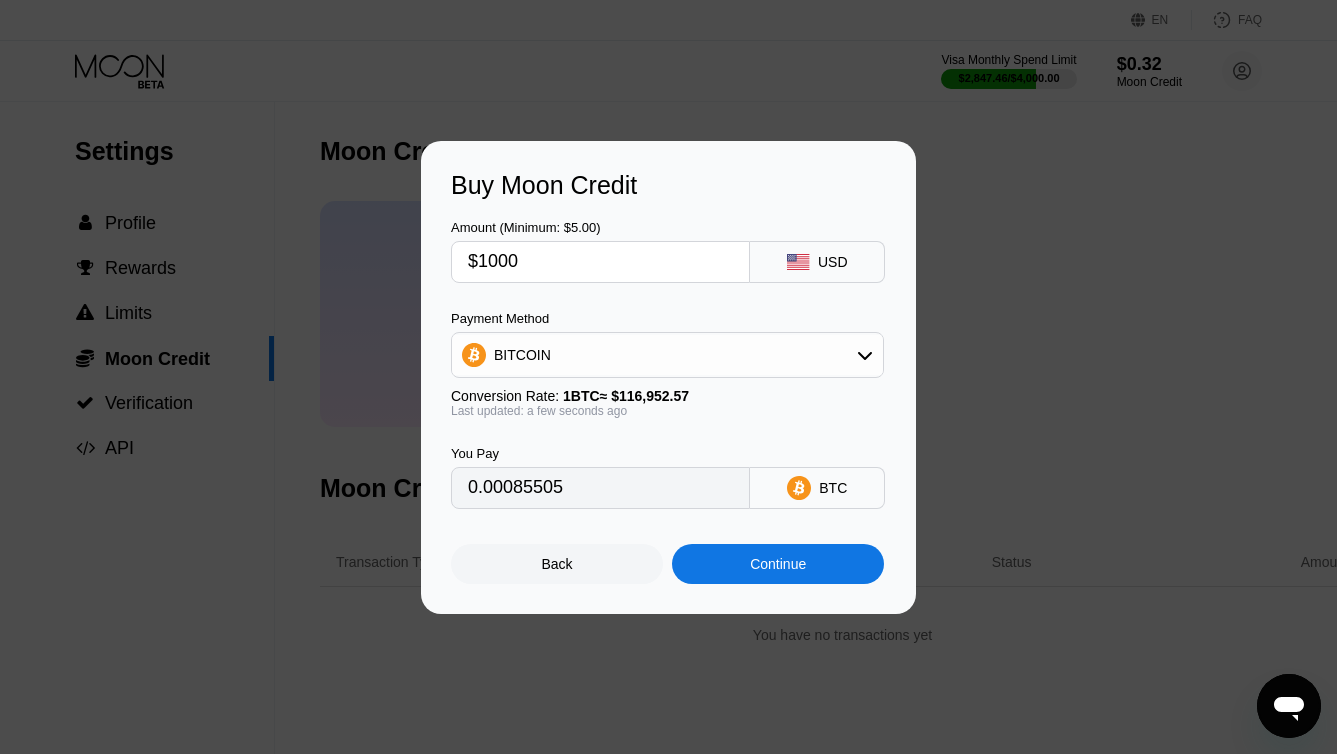 type on "0.00855048" 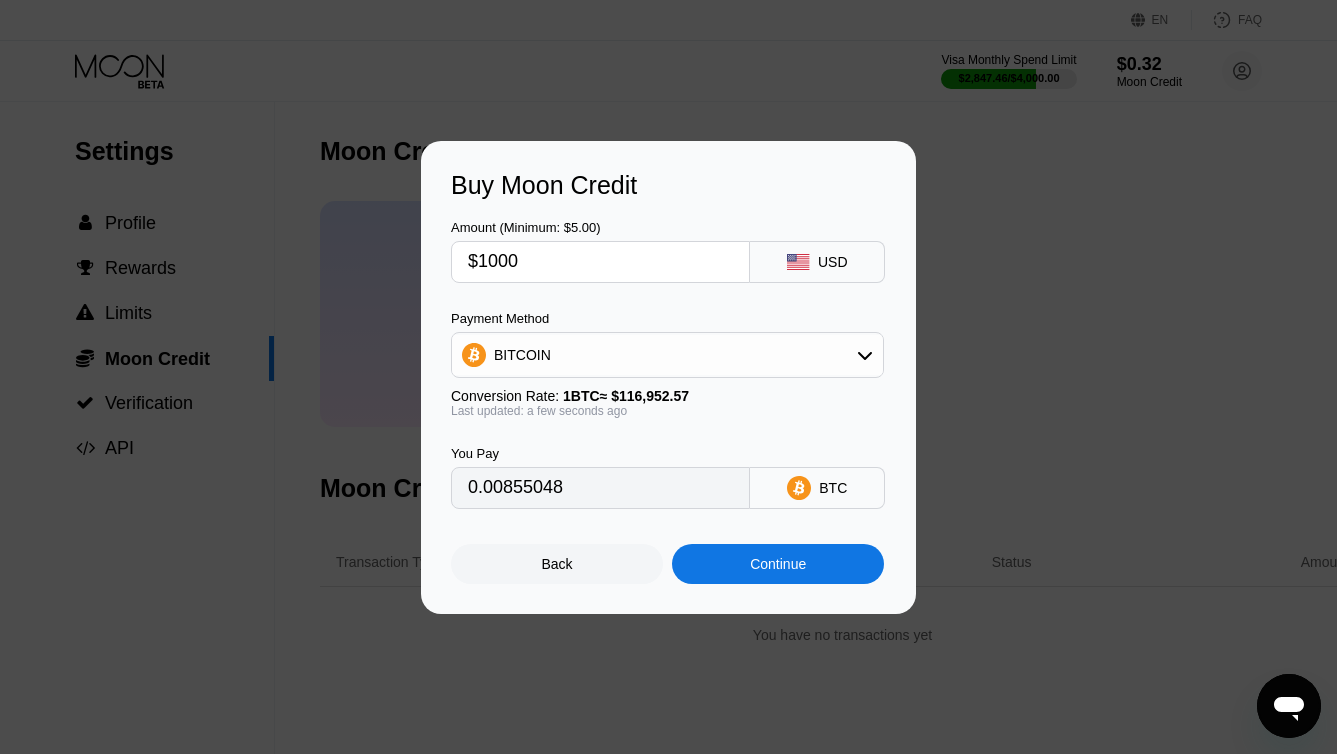 type on "$1000" 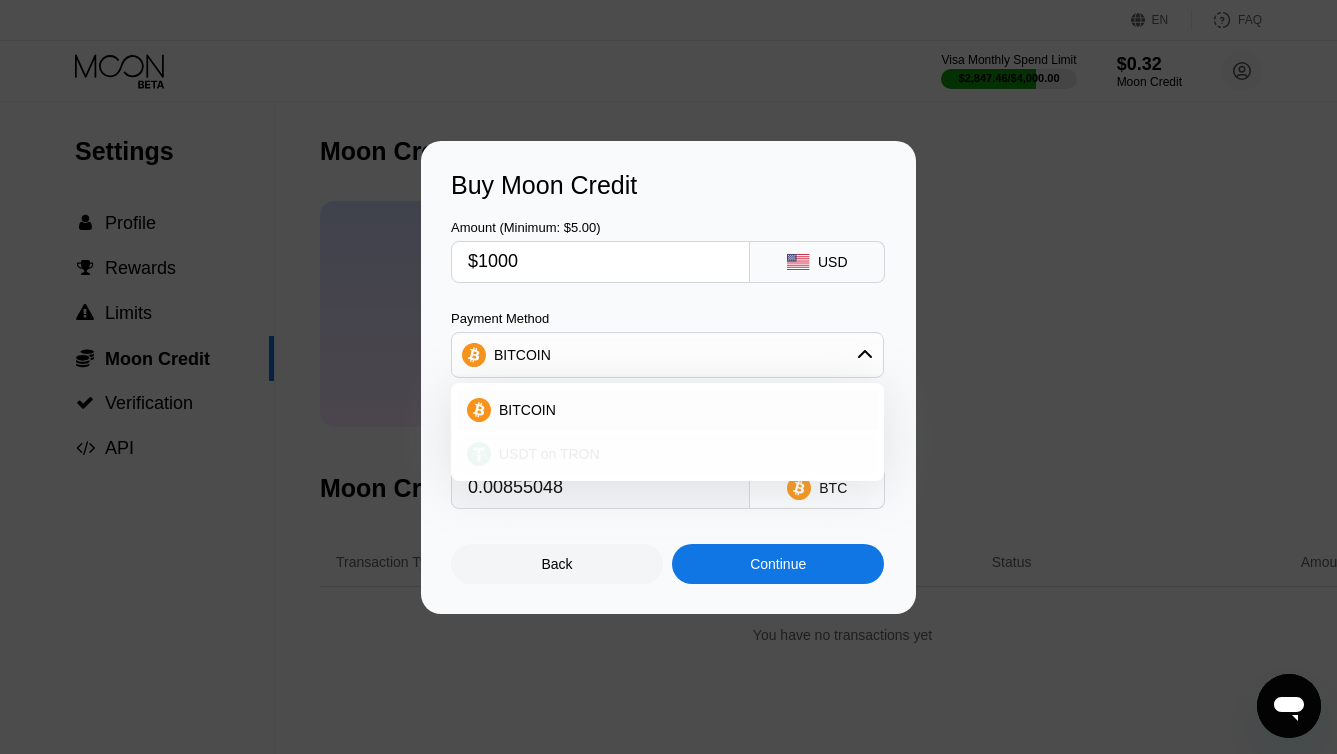 click on "USDT on TRON" at bounding box center [549, 454] 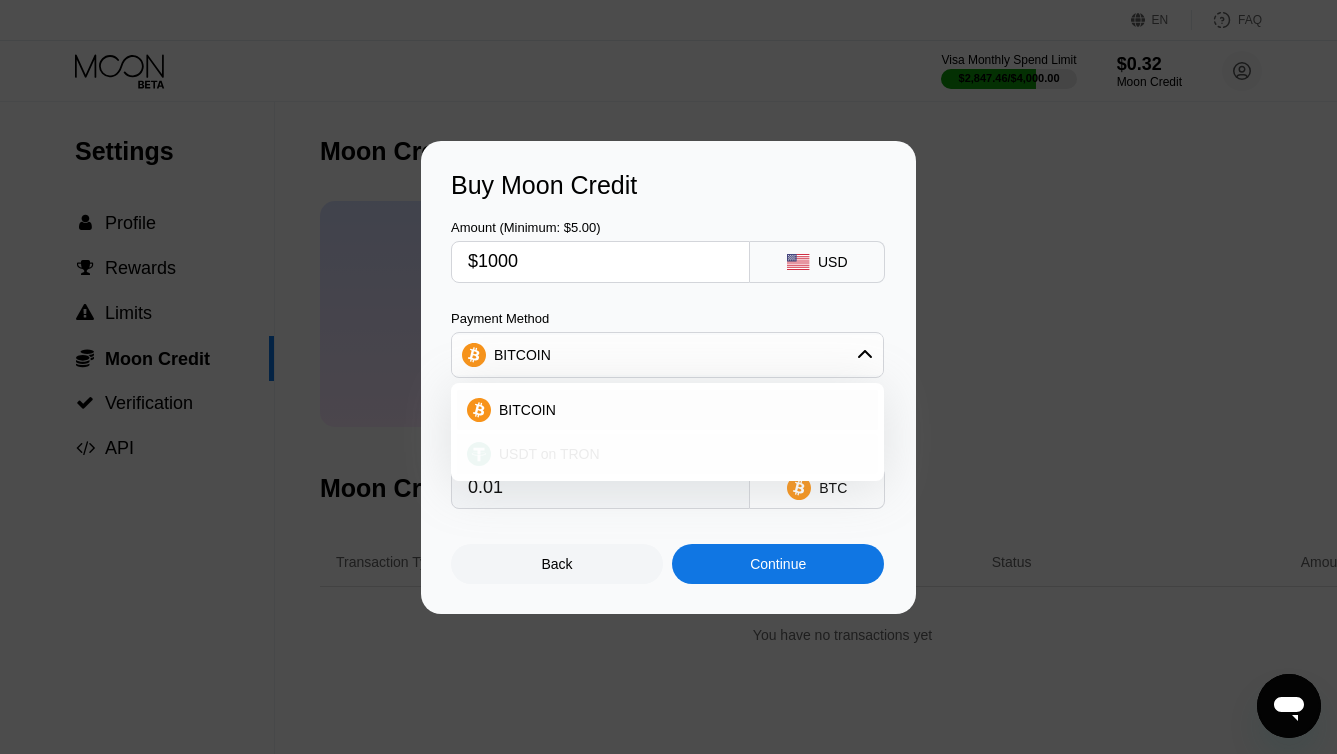 type on "1010.10" 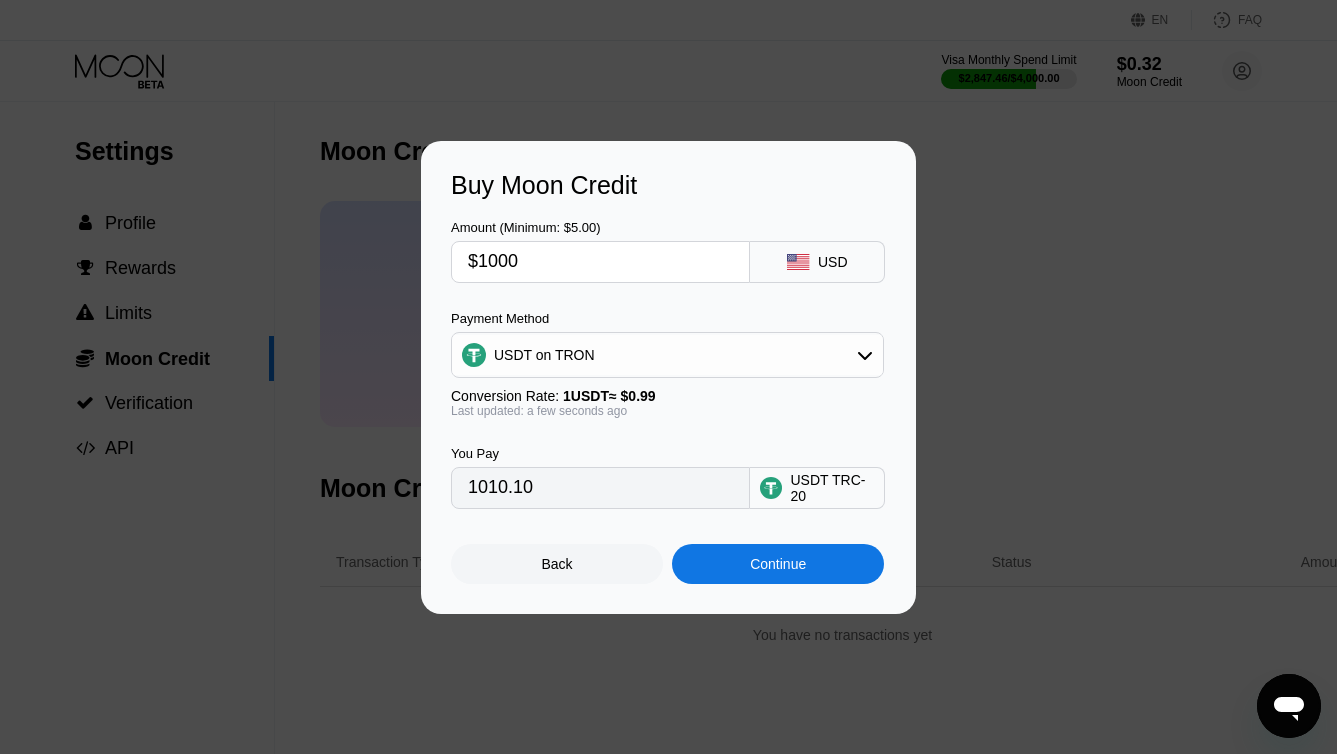 click on "Continue" at bounding box center [778, 564] 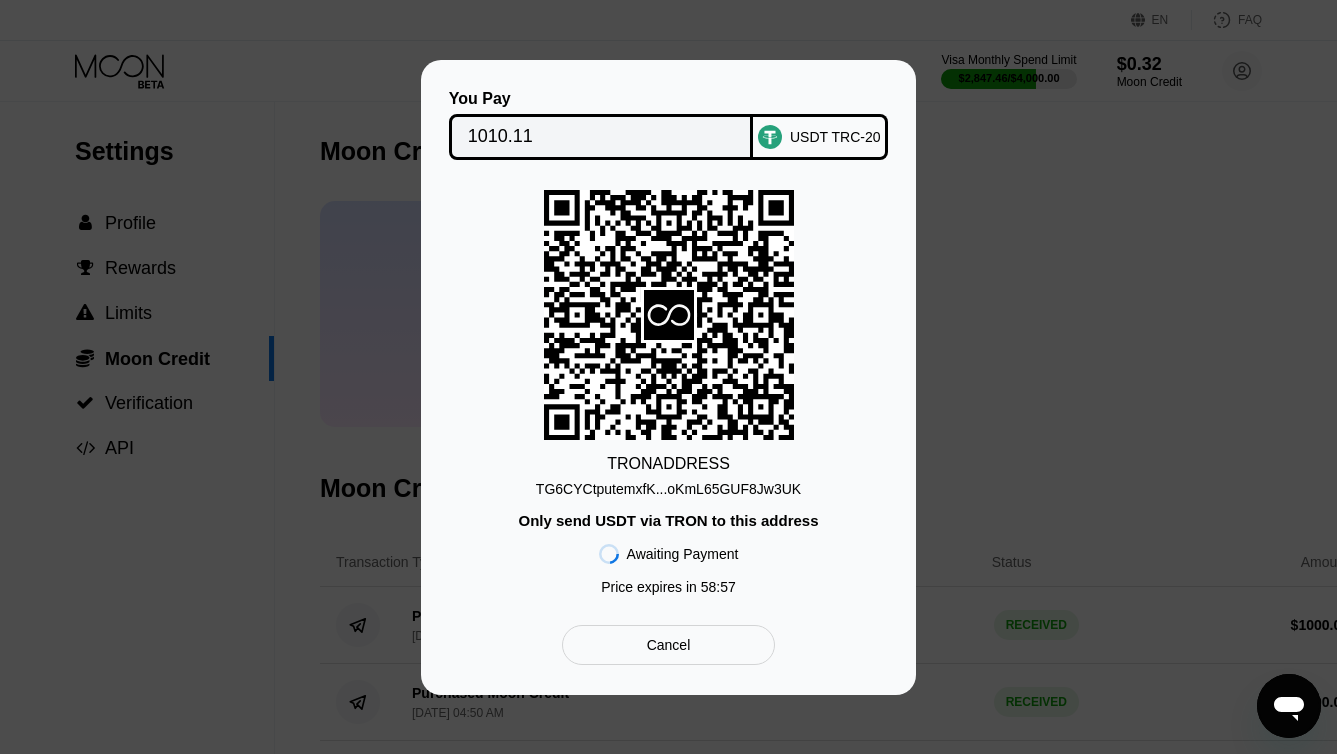 click on "TG6CYCtputemxfK...oKmL65GUF8Jw3UK" at bounding box center (668, 489) 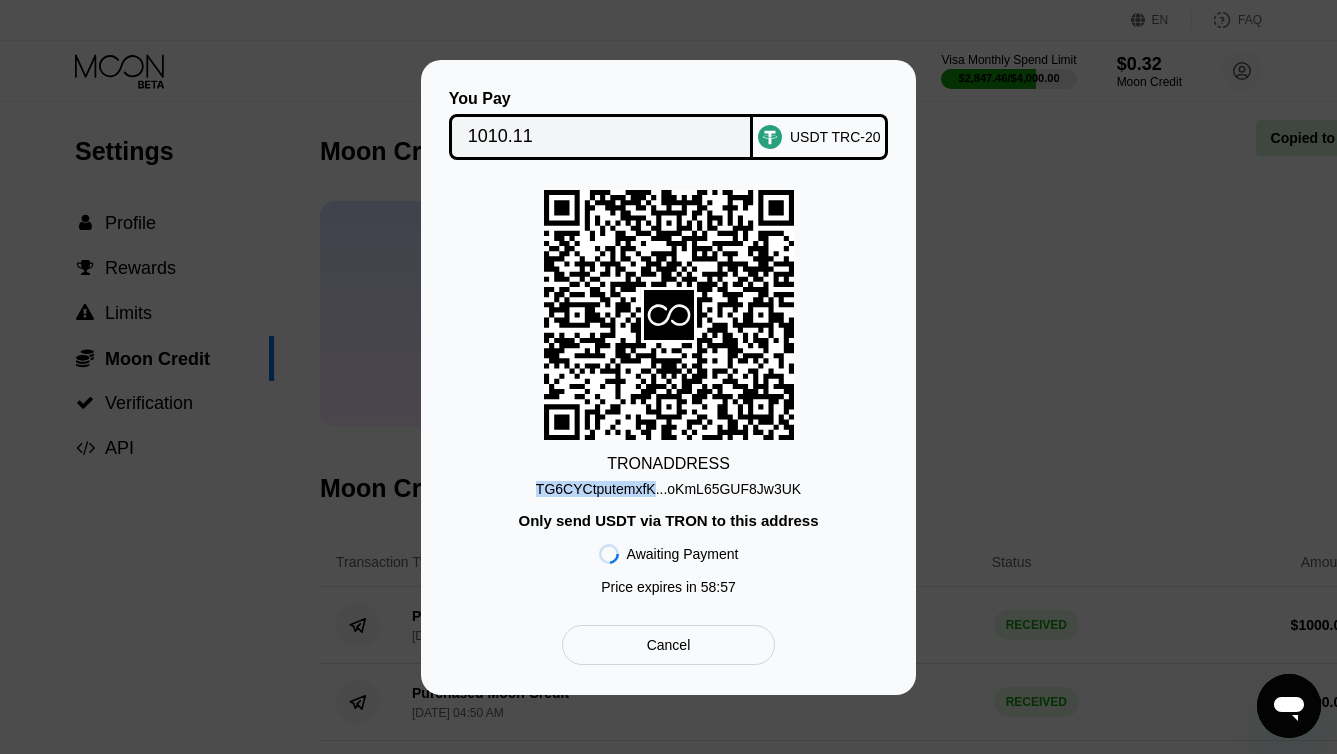 click on "TG6CYCtputemxfK...oKmL65GUF8Jw3UK" at bounding box center [668, 489] 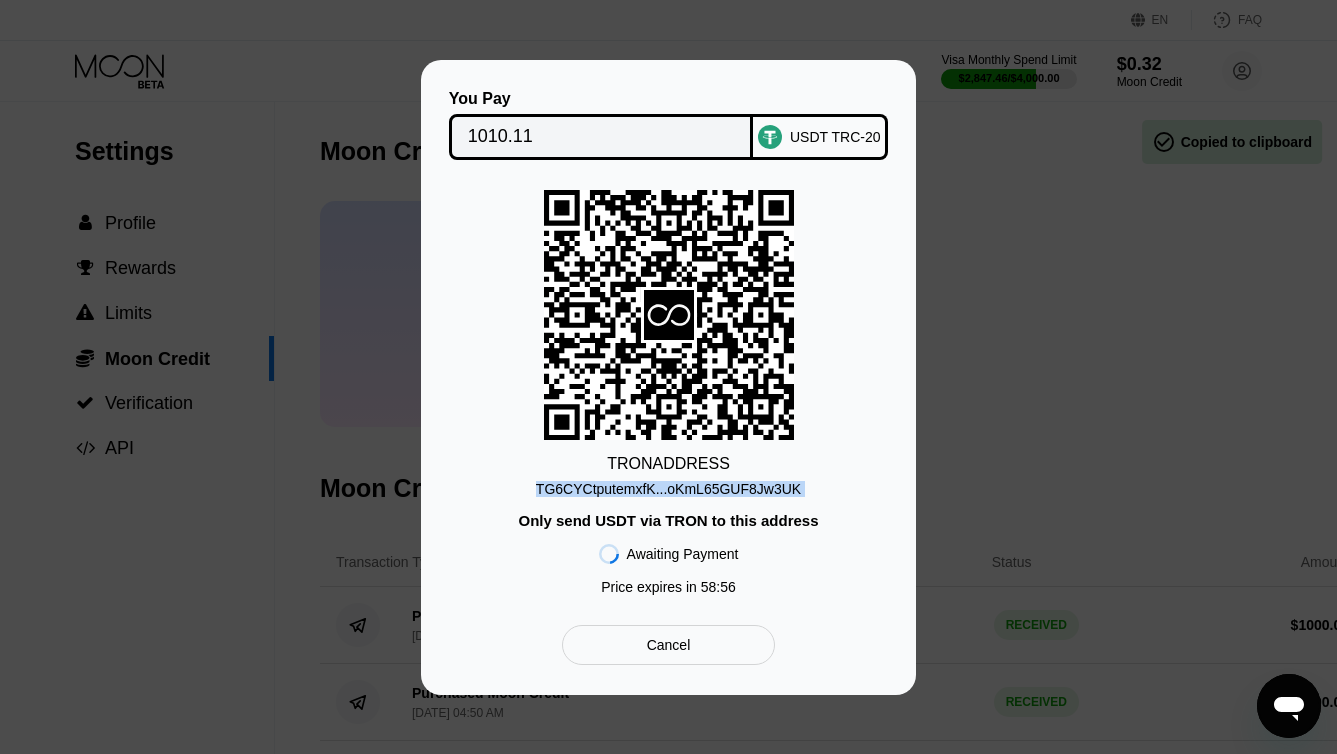 click on "TG6CYCtputemxfK...oKmL65GUF8Jw3UK" at bounding box center [668, 489] 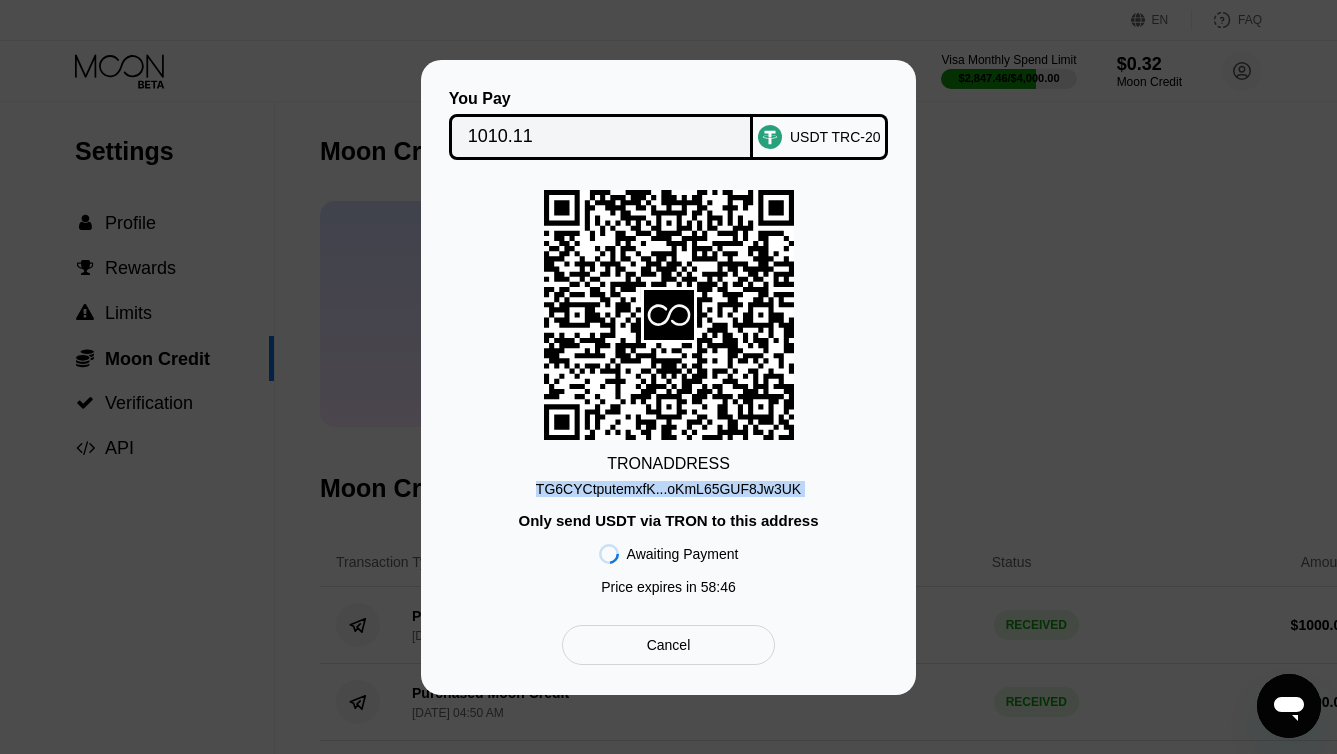 click on "TG6CYCtputemxfK...oKmL65GUF8Jw3UK" at bounding box center (668, 489) 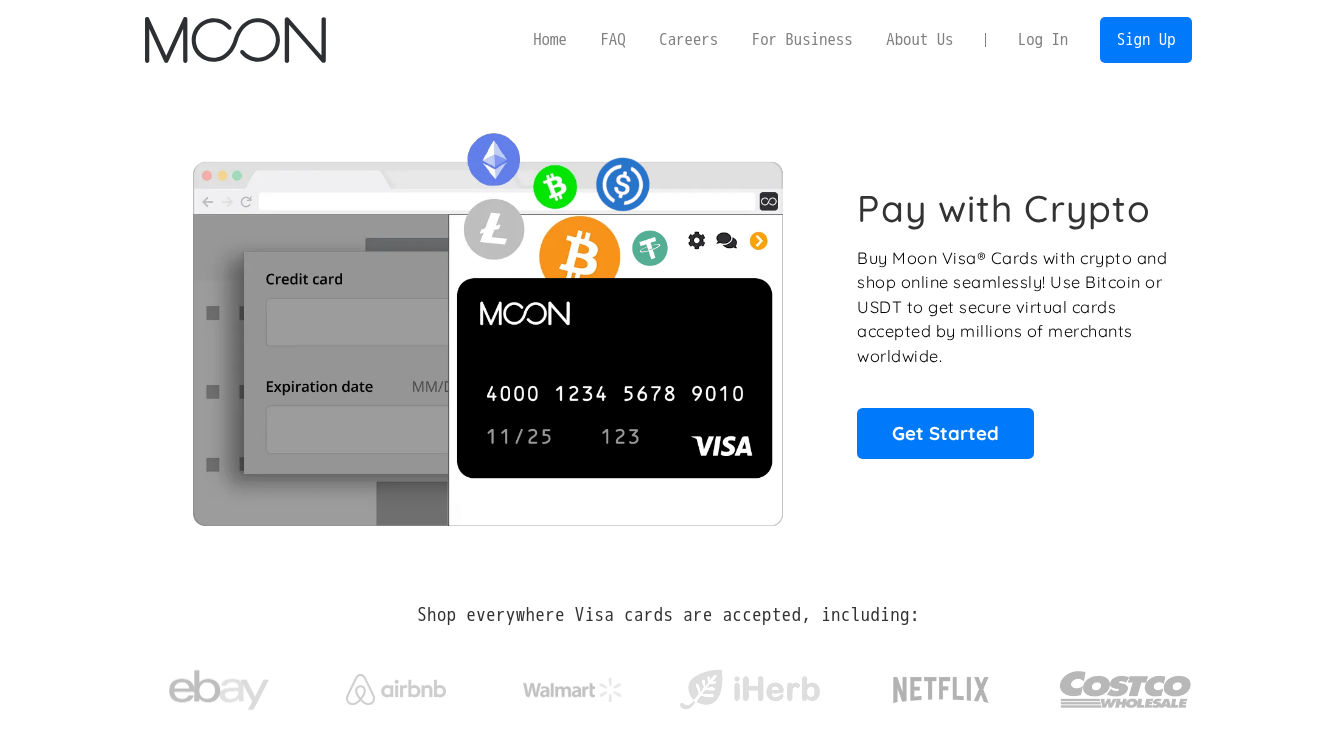 scroll, scrollTop: 0, scrollLeft: 0, axis: both 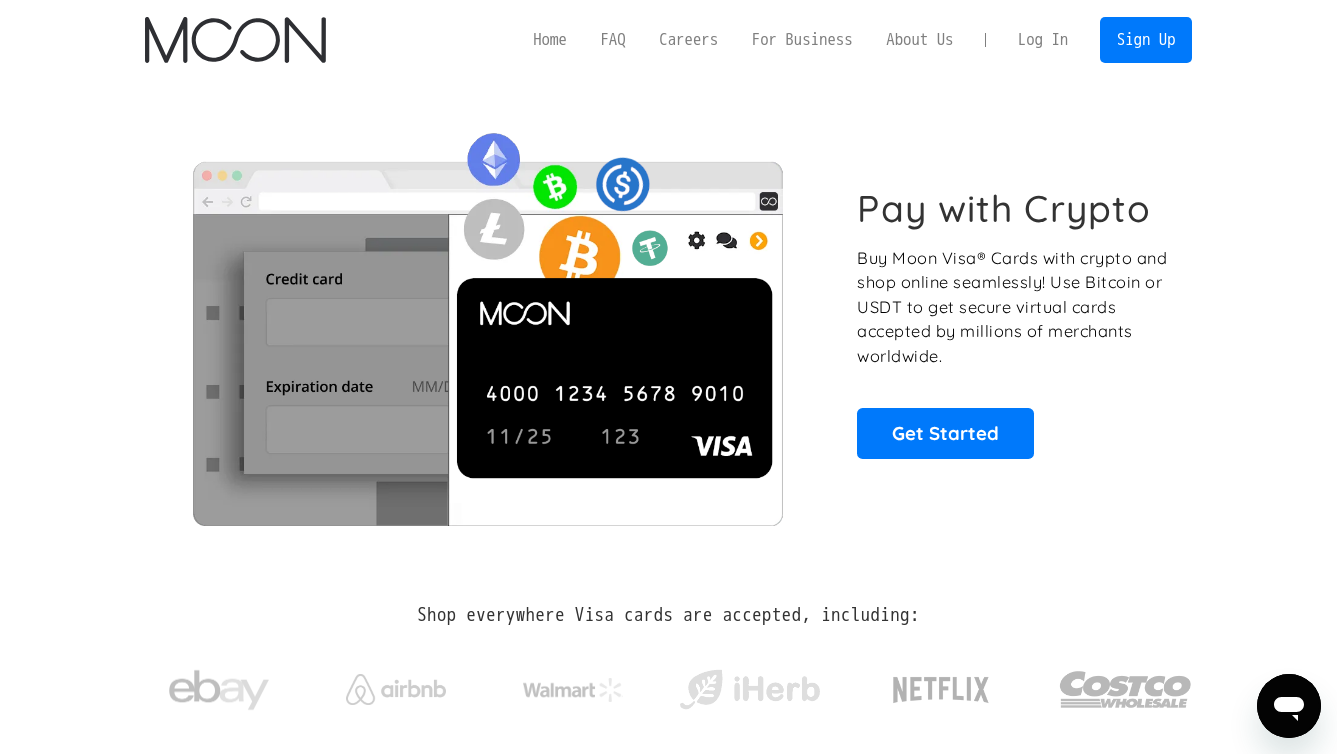 click on "Log In" at bounding box center (1043, 40) 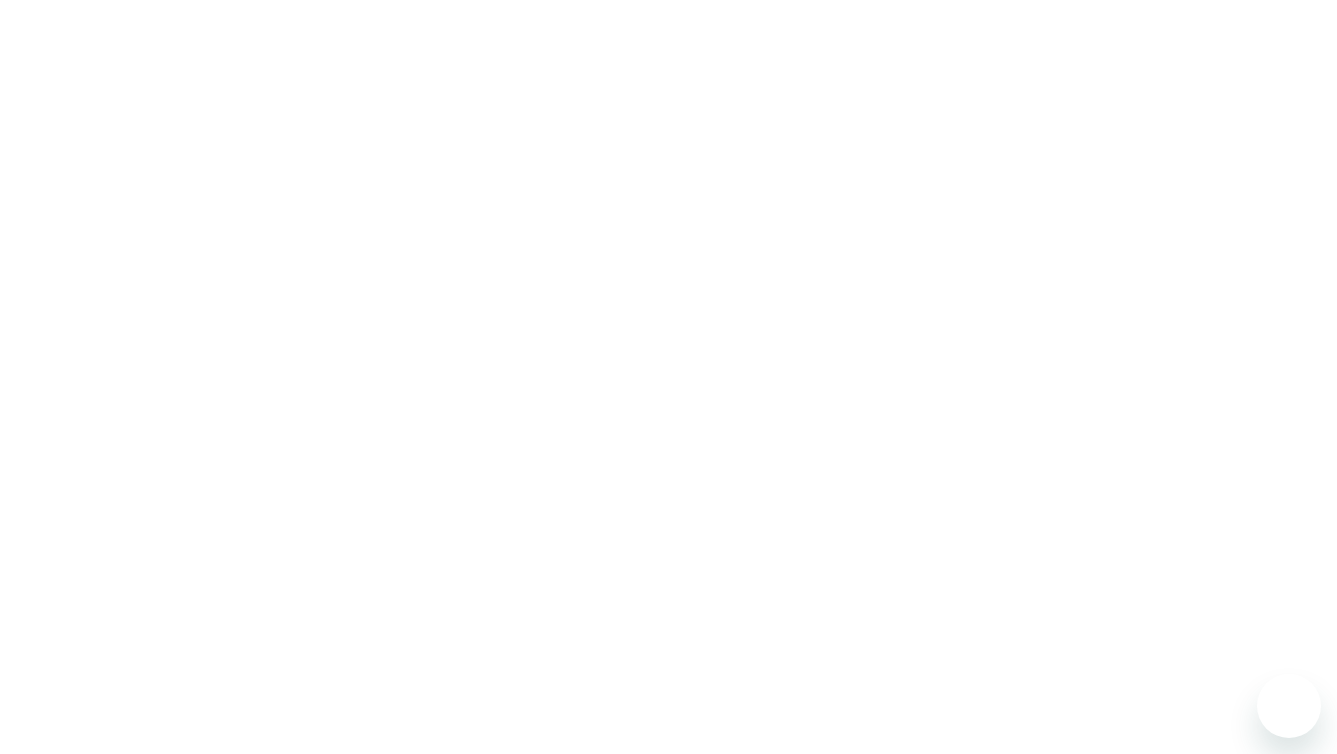 scroll, scrollTop: 0, scrollLeft: 0, axis: both 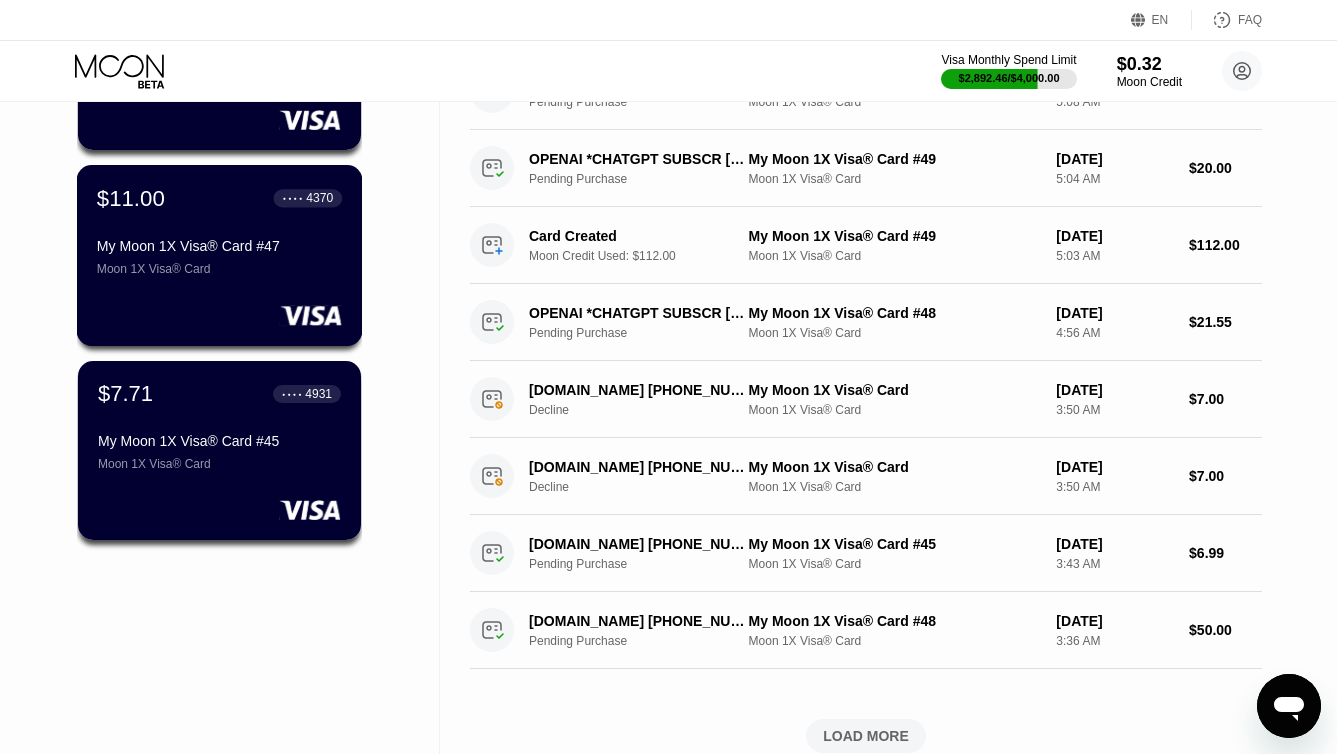 click on "Moon 1X Visa® Card" at bounding box center [219, 269] 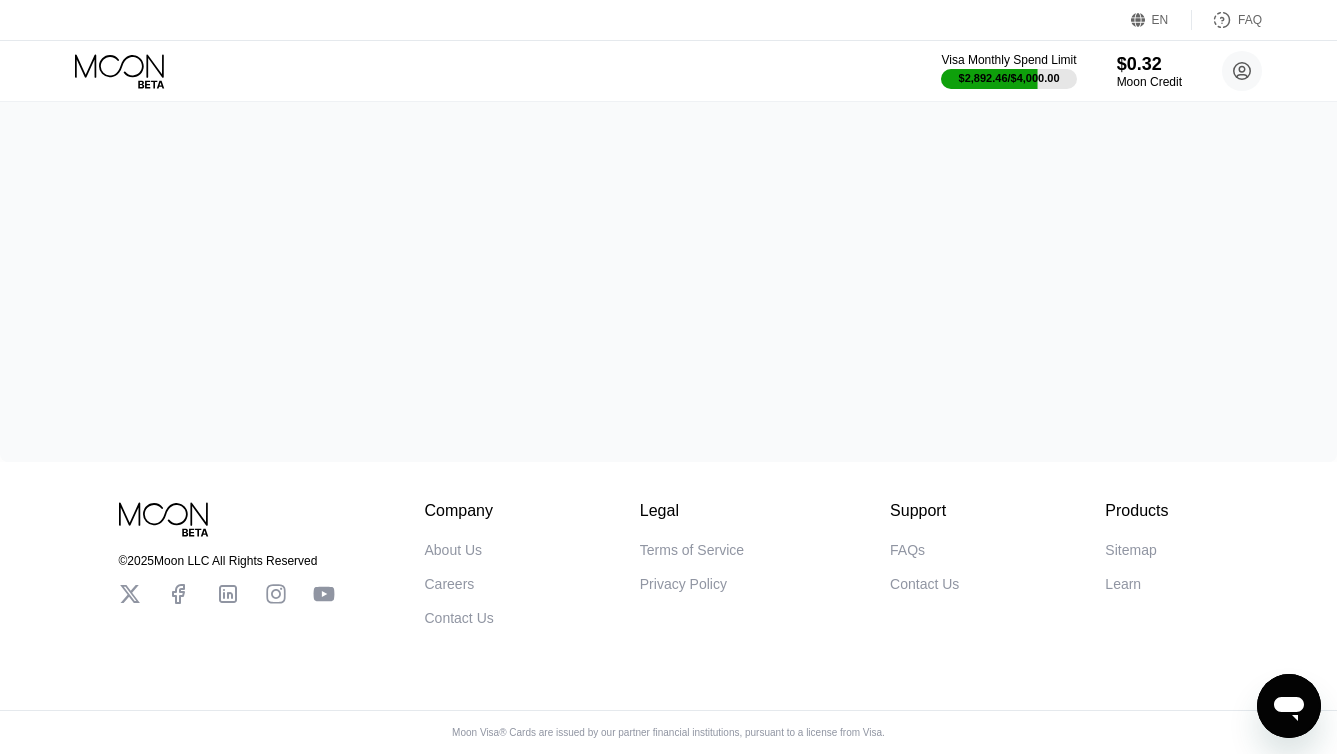 scroll, scrollTop: 0, scrollLeft: 0, axis: both 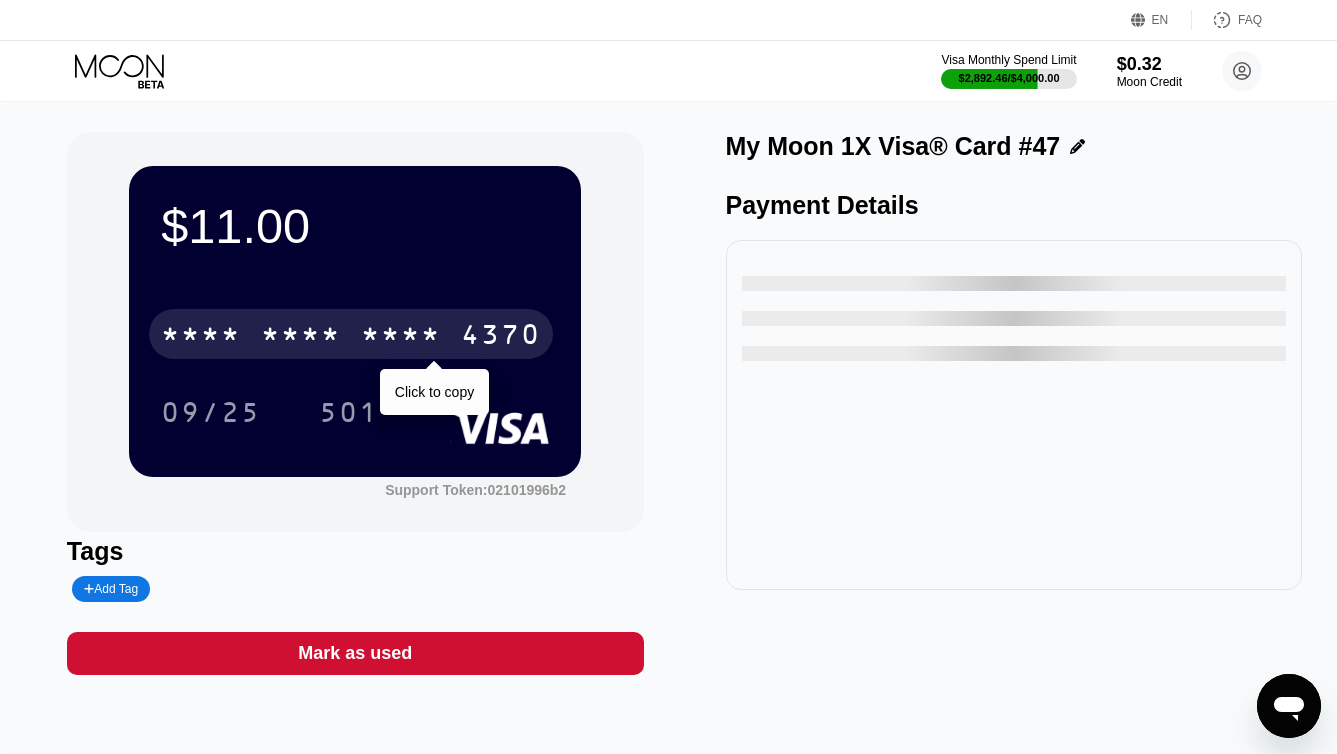 click on "* * * *" at bounding box center [401, 337] 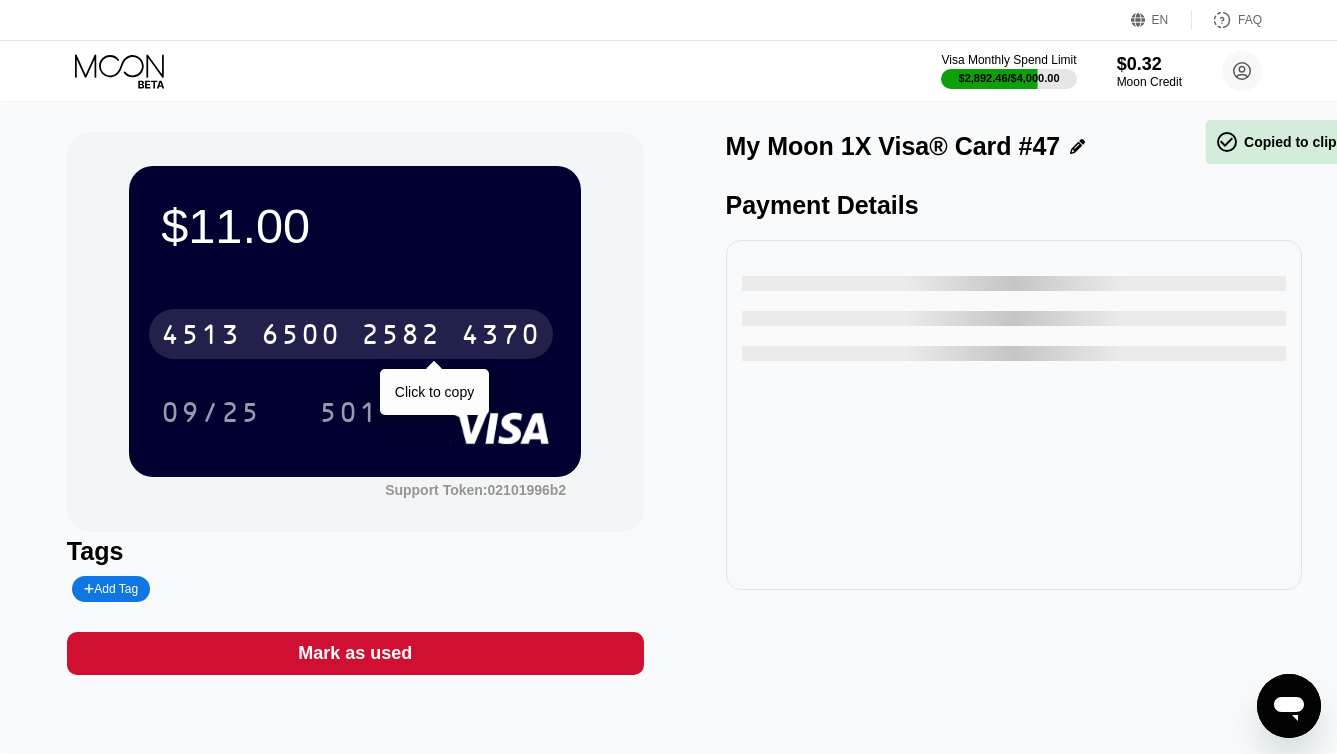 click on "2582" at bounding box center [401, 337] 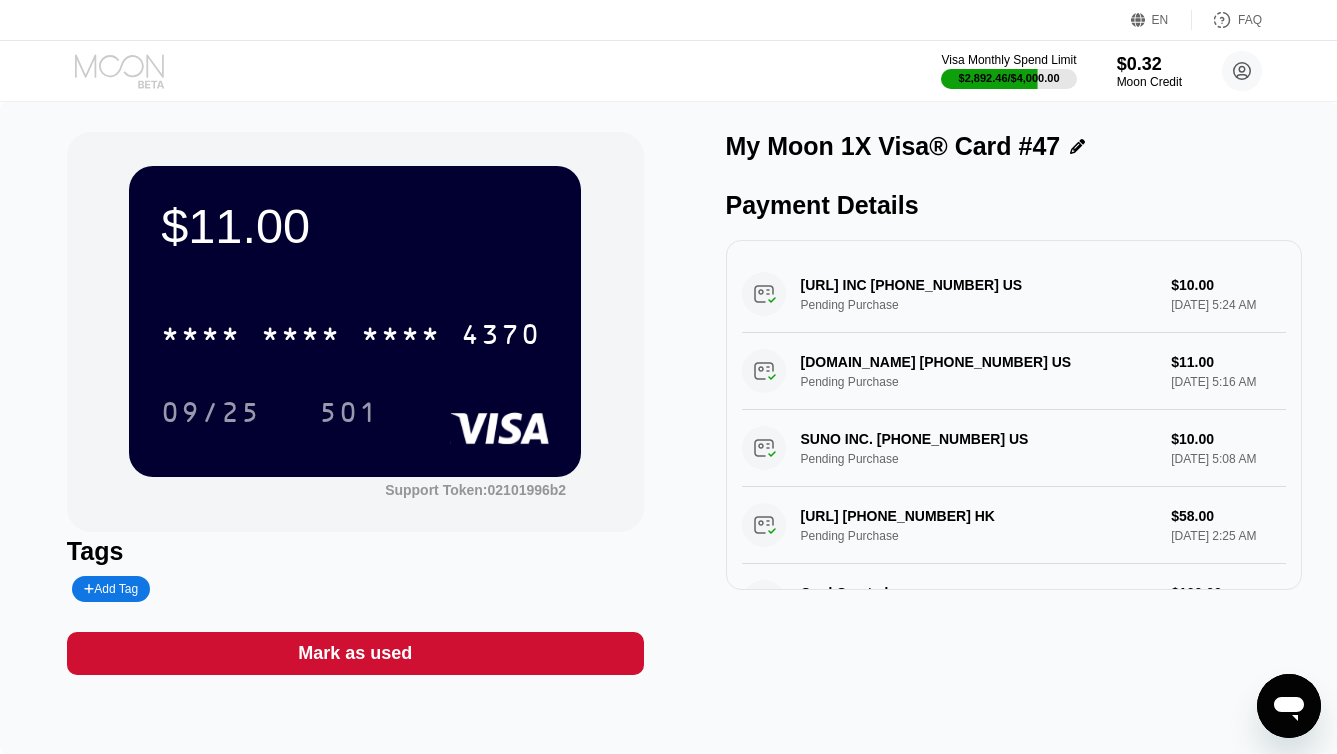 click 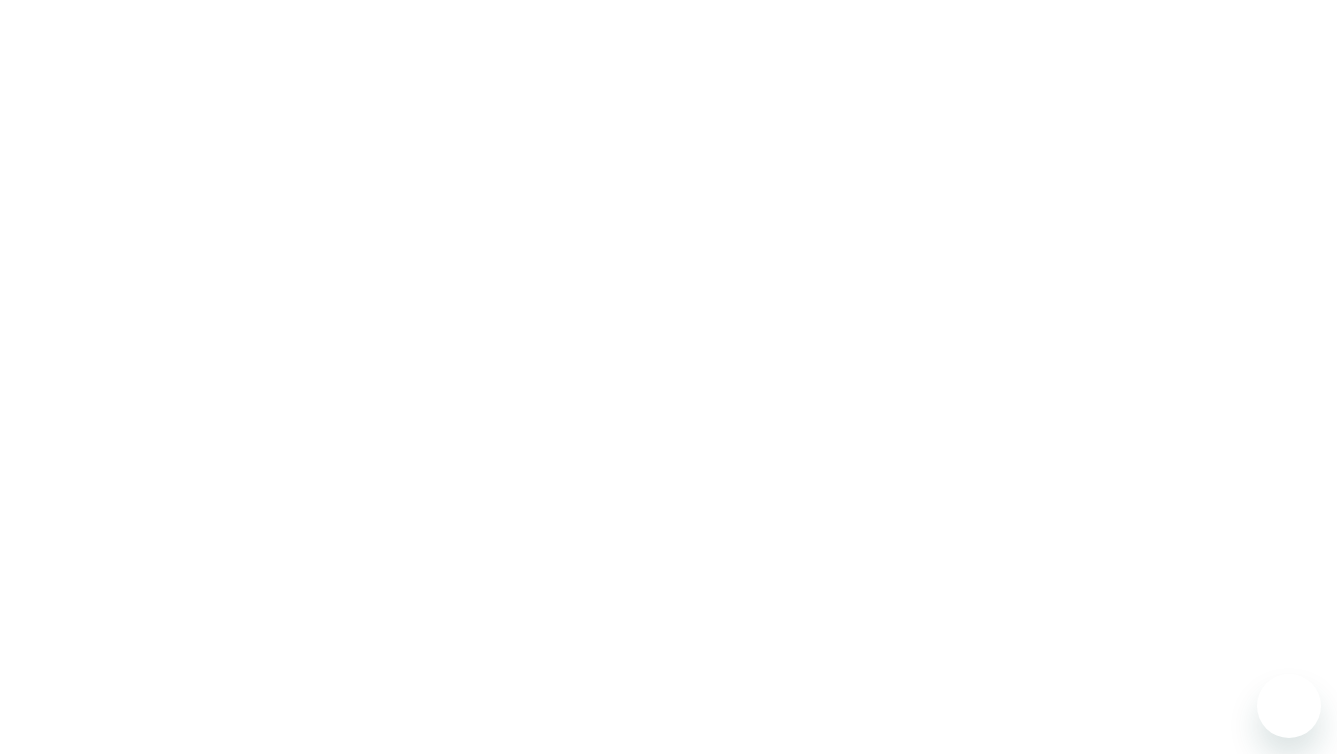 scroll, scrollTop: 0, scrollLeft: 0, axis: both 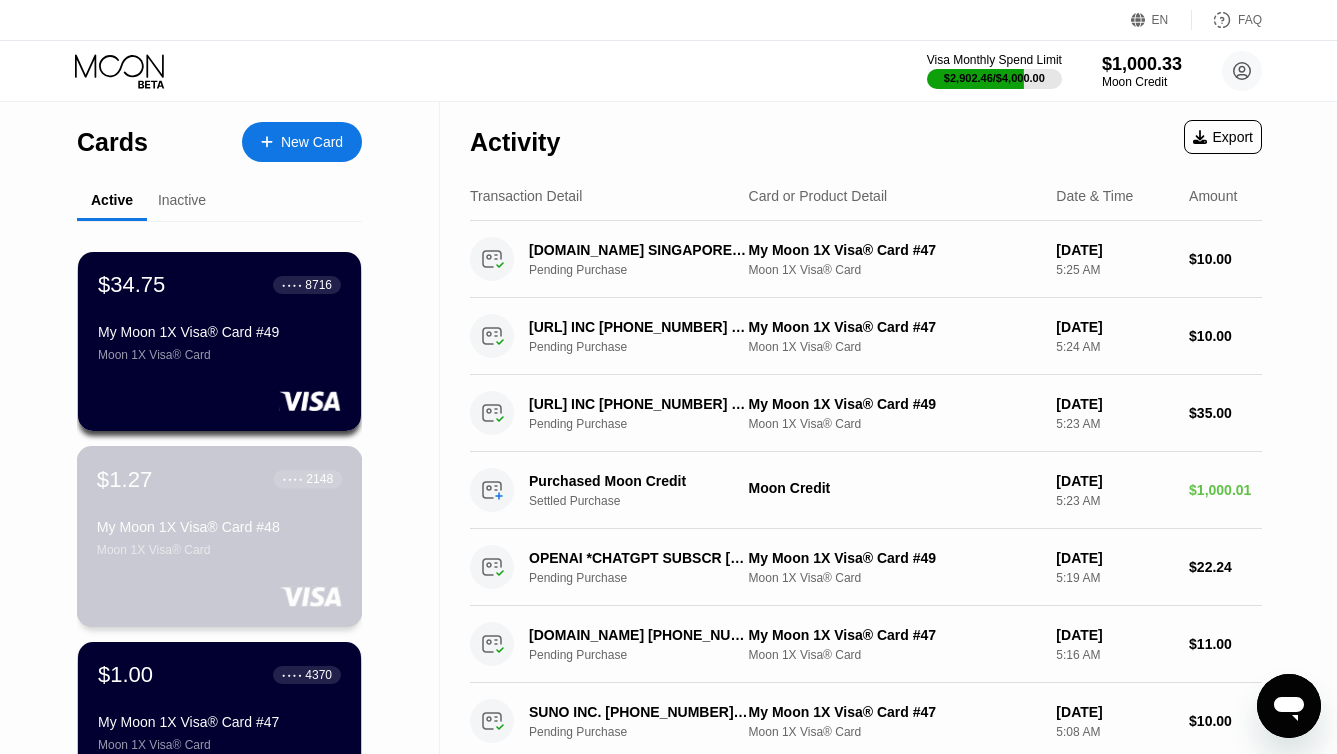 click on "My Moon 1X Visa® Card #48 Moon 1X Visa® Card" at bounding box center [219, 538] 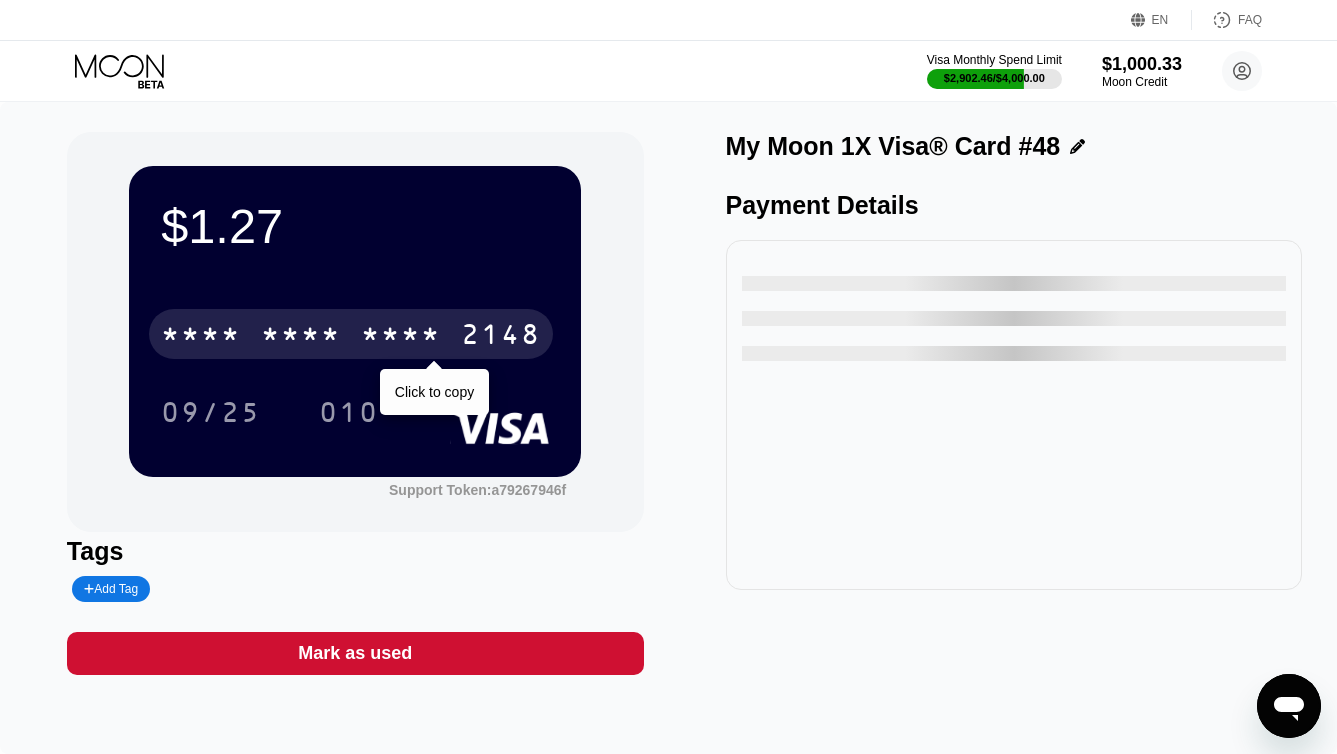 click on "* * * * * * * * * * * * 2148" at bounding box center (351, 334) 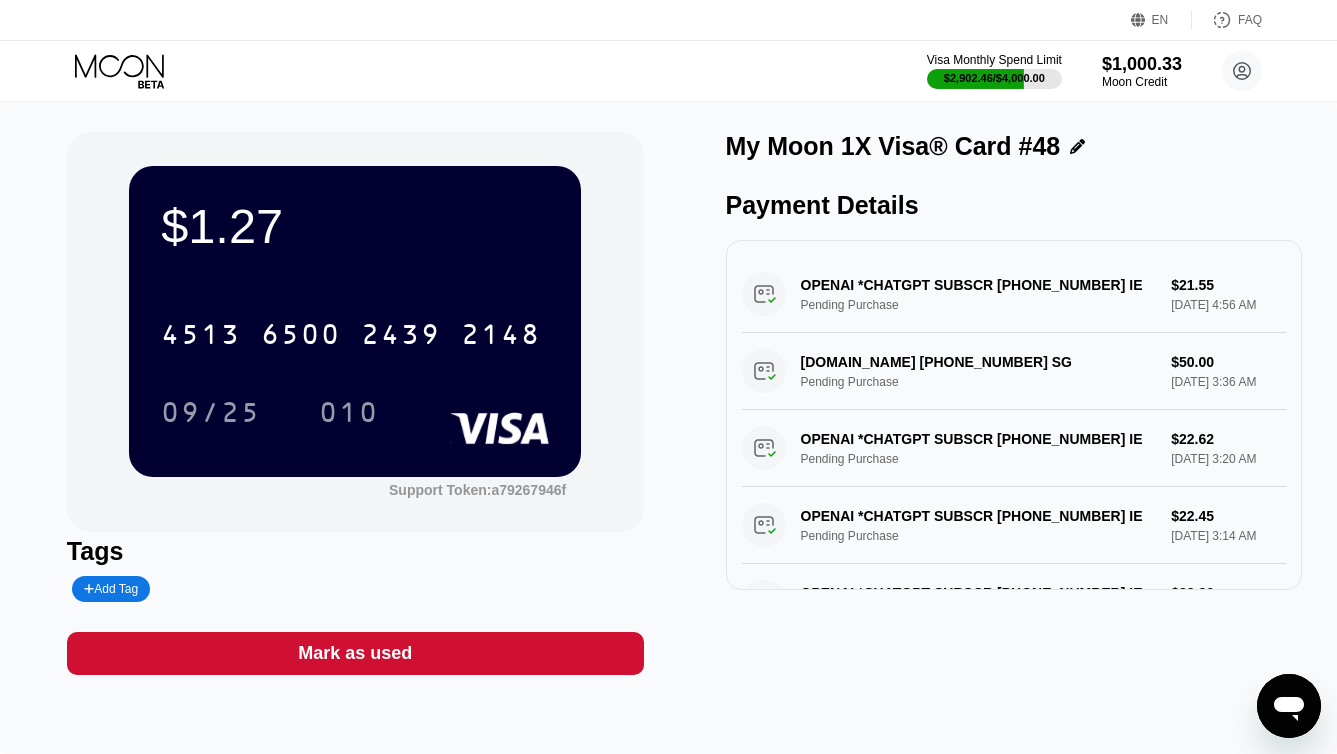 click on "Mark as used" at bounding box center [355, 653] 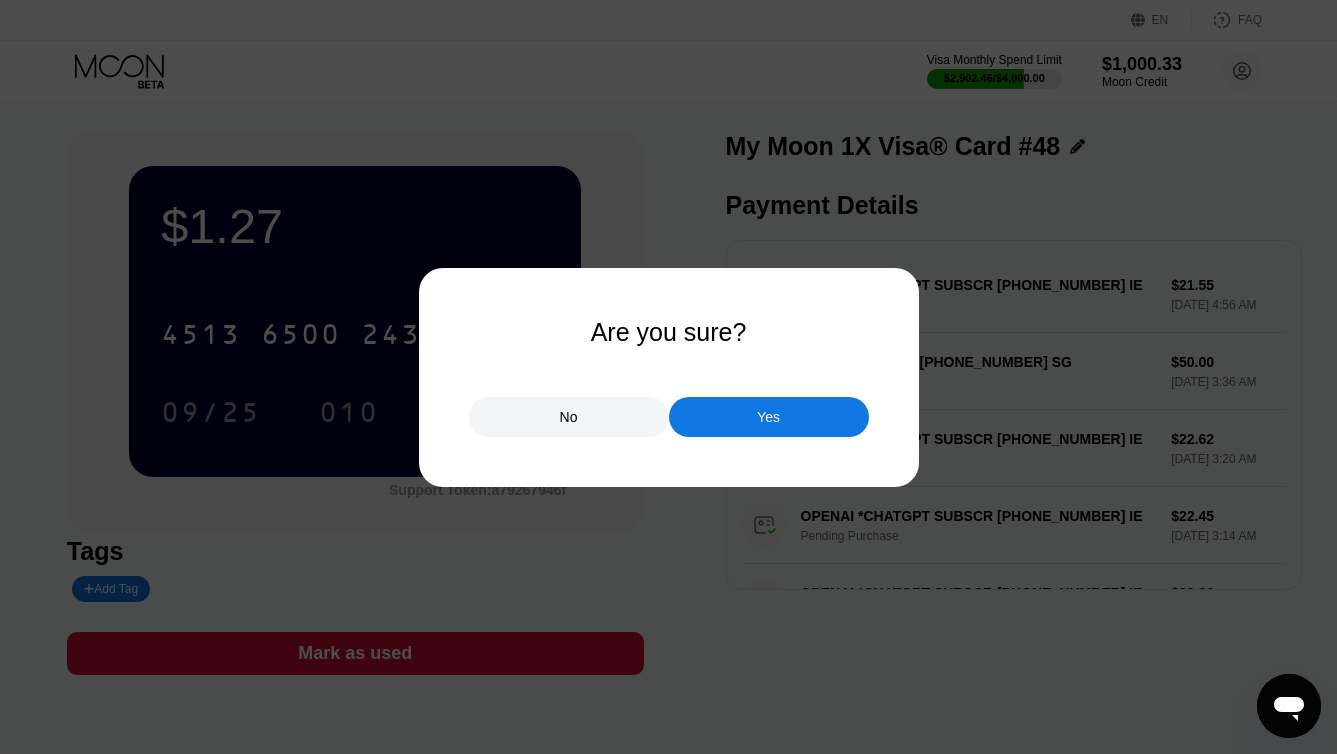 click on "Yes" at bounding box center [769, 417] 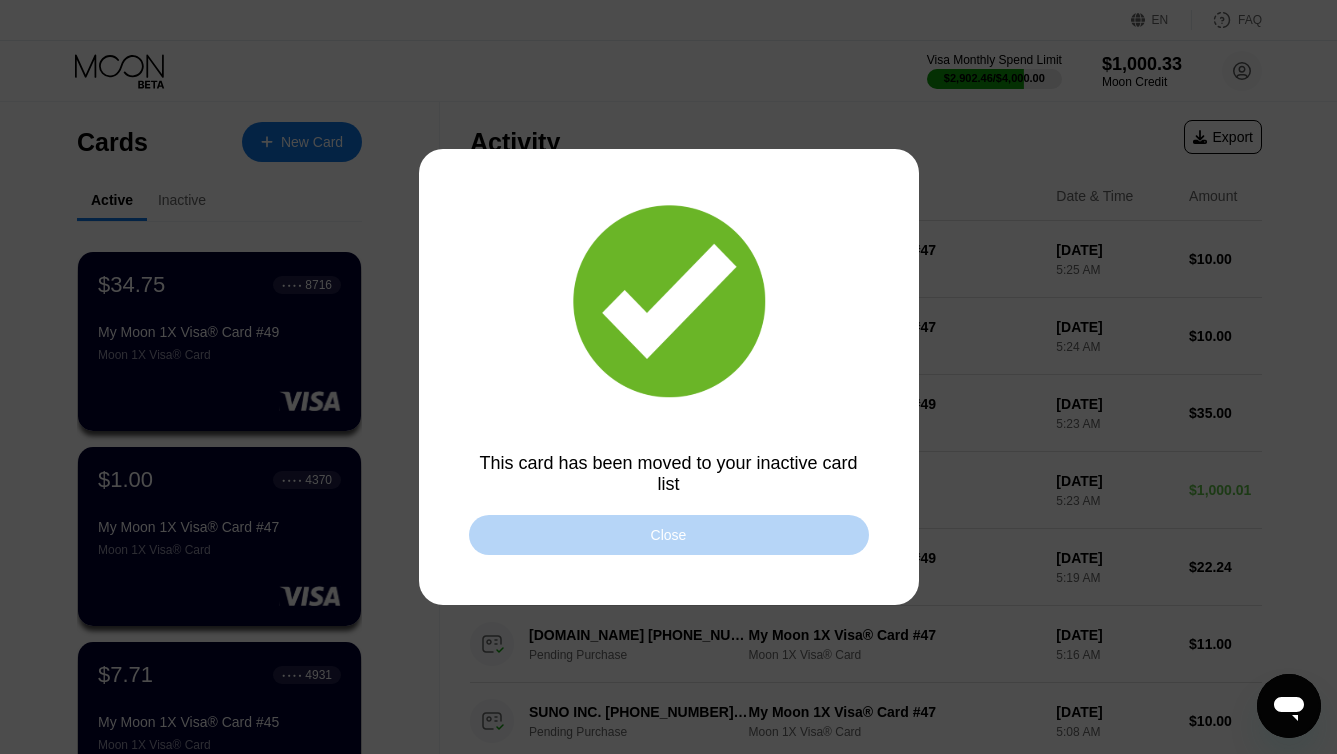 click on "Close" at bounding box center [669, 535] 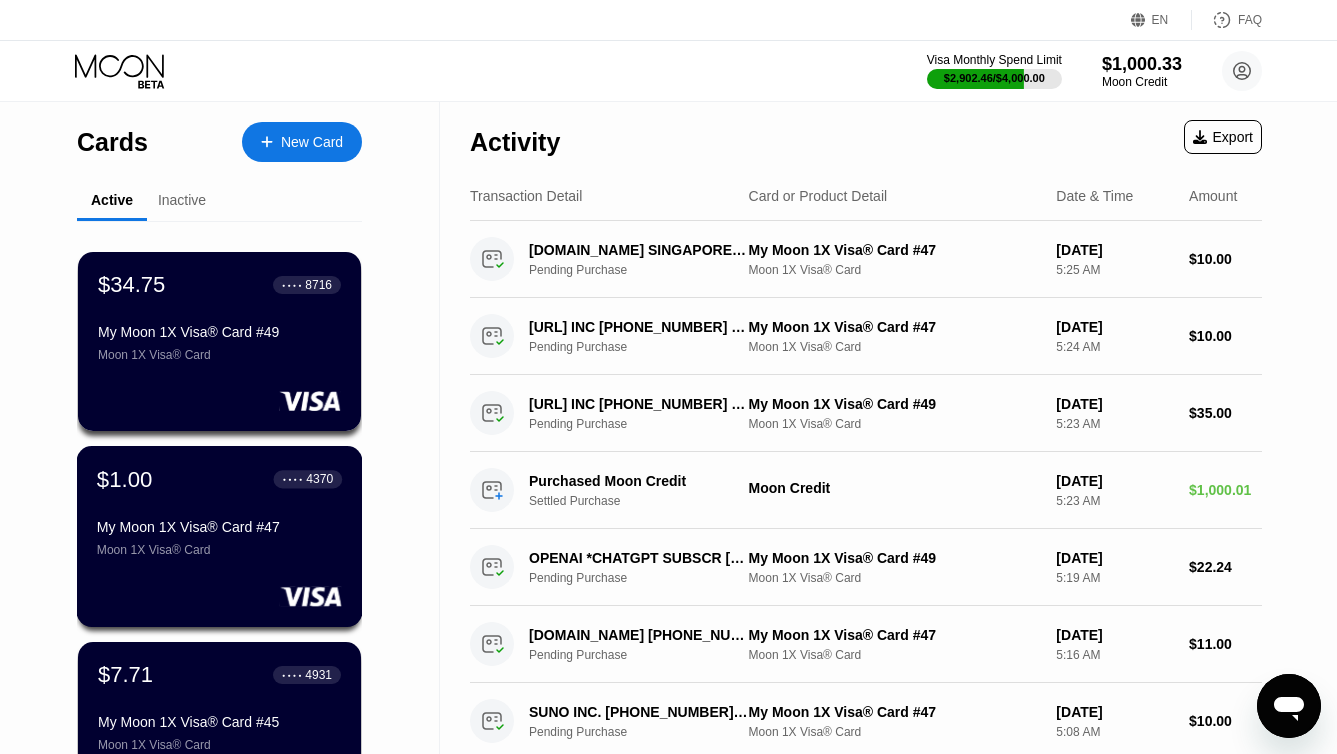 click on "My Moon 1X Visa® Card #47" at bounding box center (219, 527) 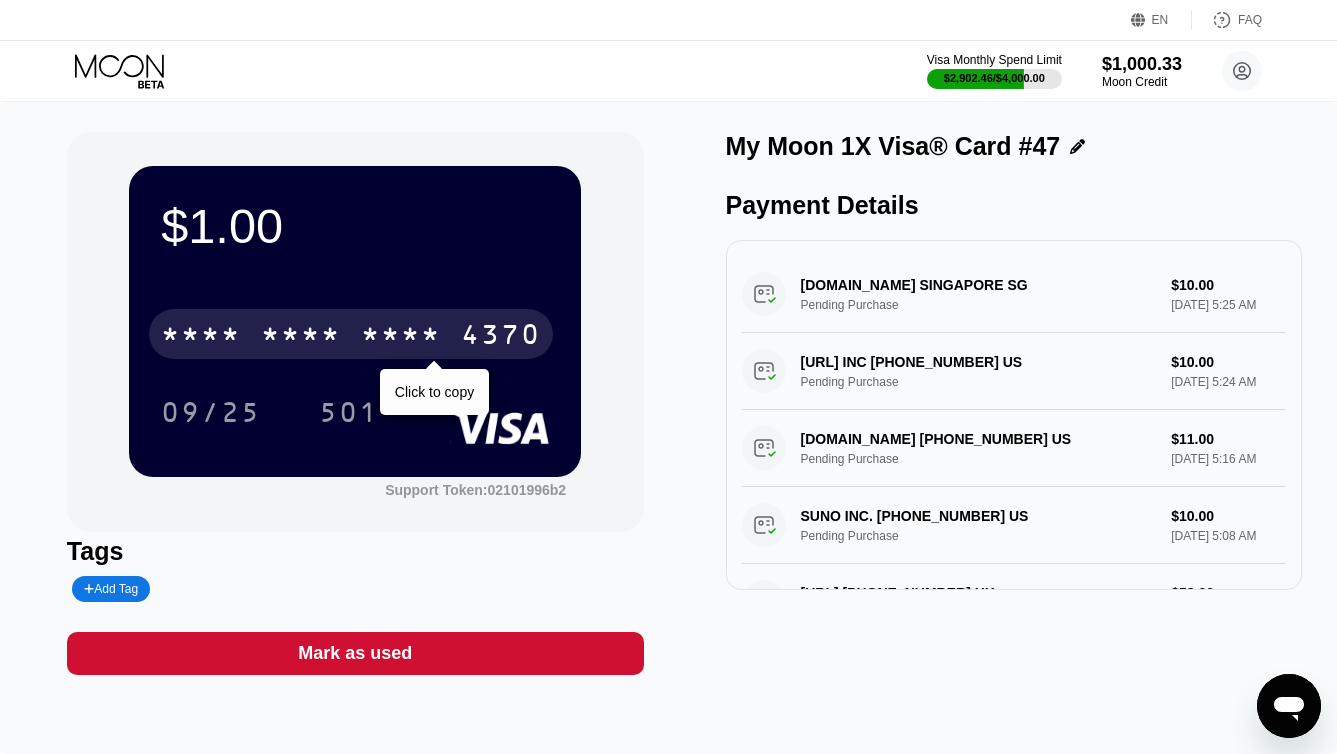 click on "* * * *" at bounding box center (401, 337) 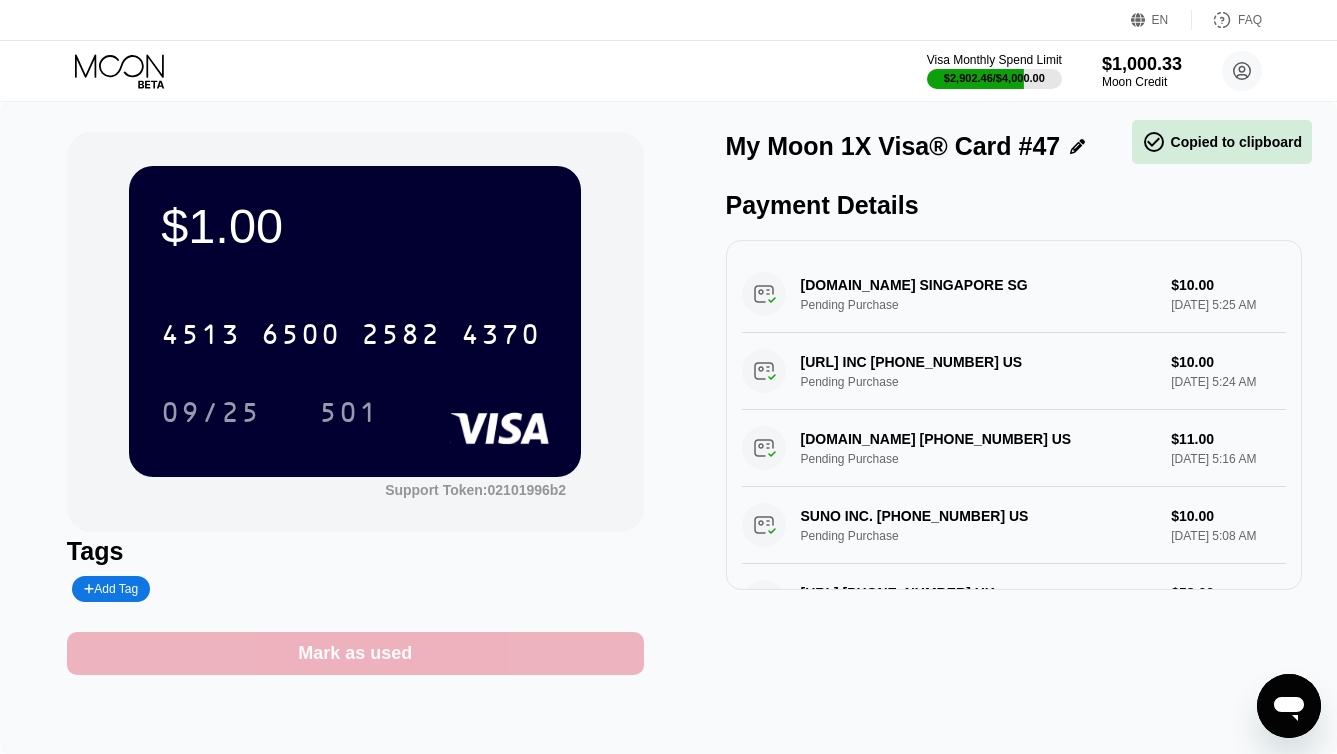 click on "Mark as used" at bounding box center (355, 653) 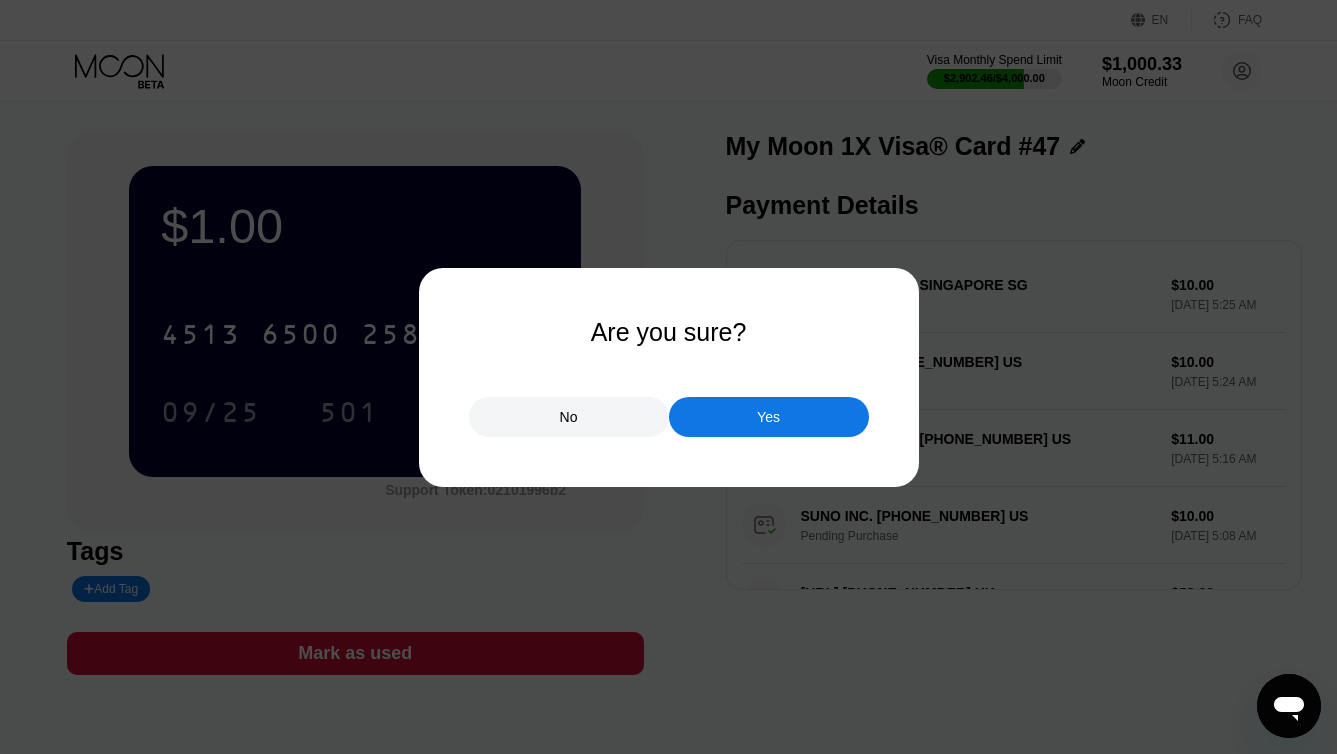 click on "Yes" at bounding box center (769, 417) 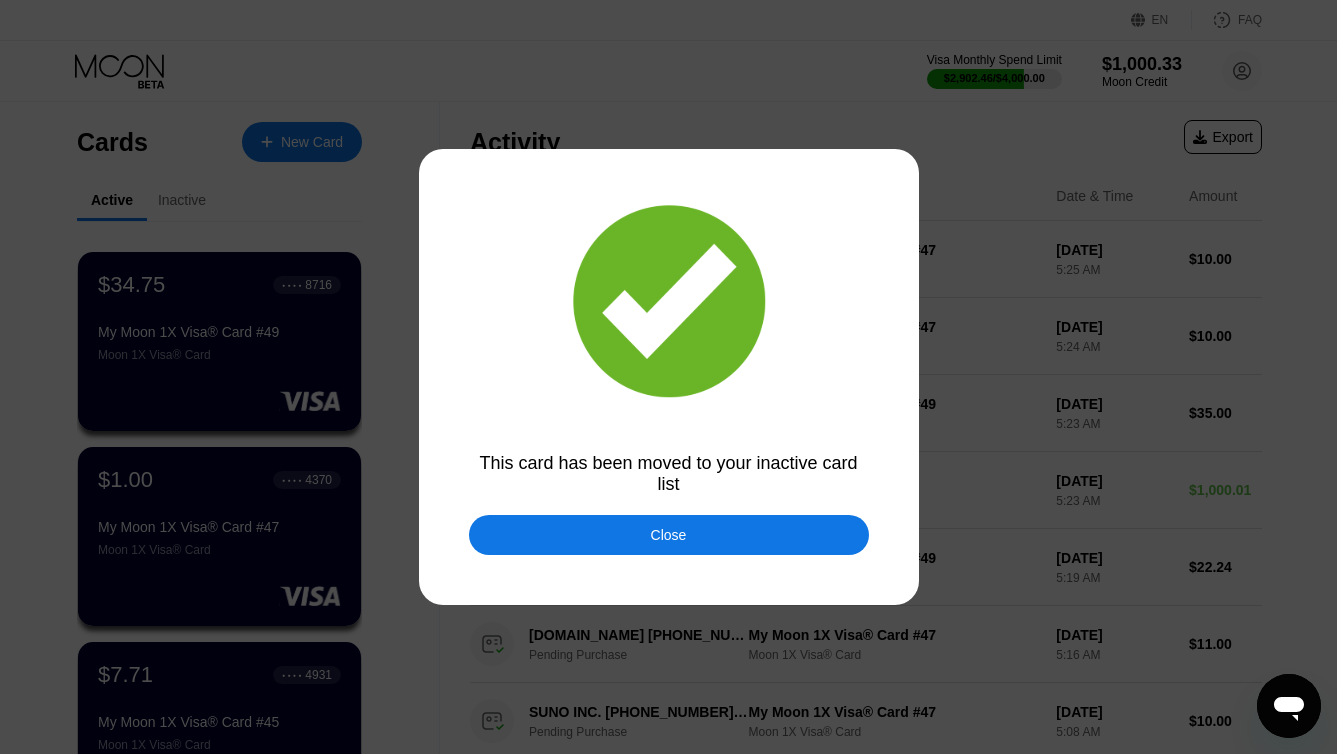 click on "Close" at bounding box center [669, 535] 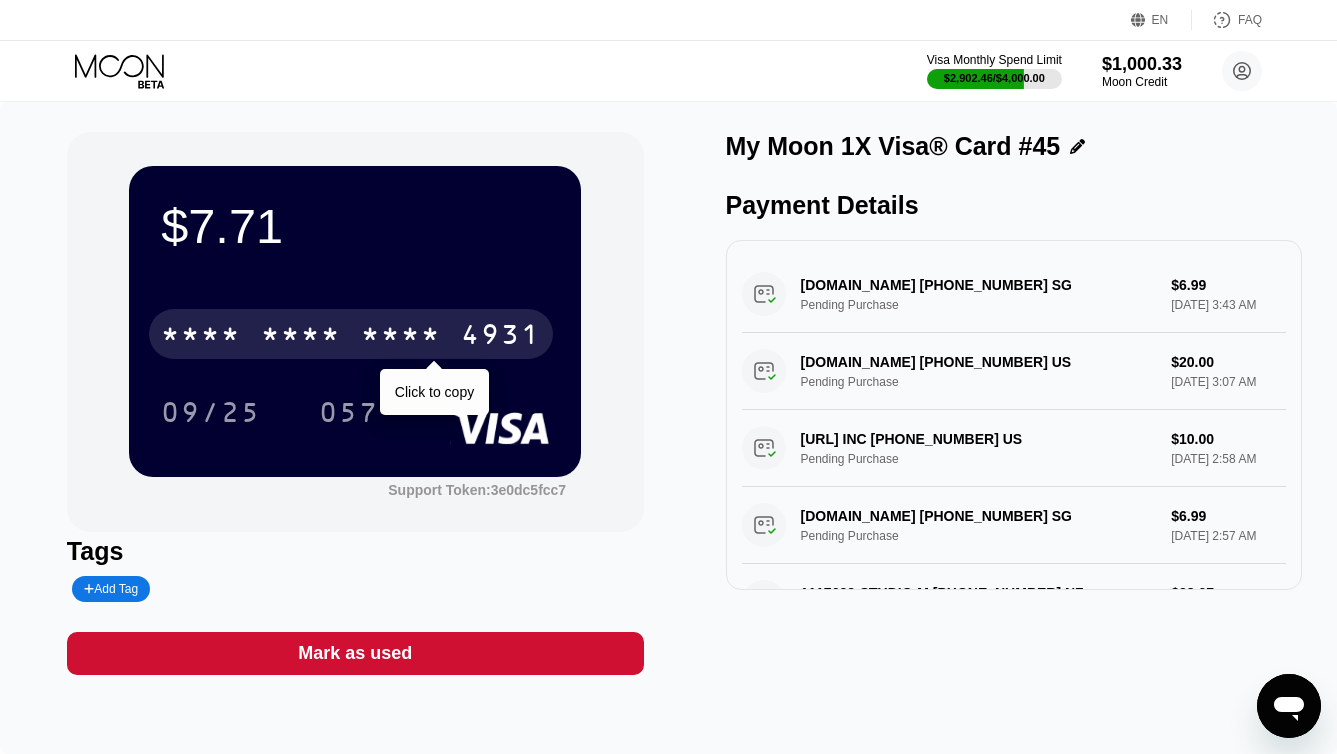 click on "* * * * * * * * * * * * 4931" at bounding box center [351, 334] 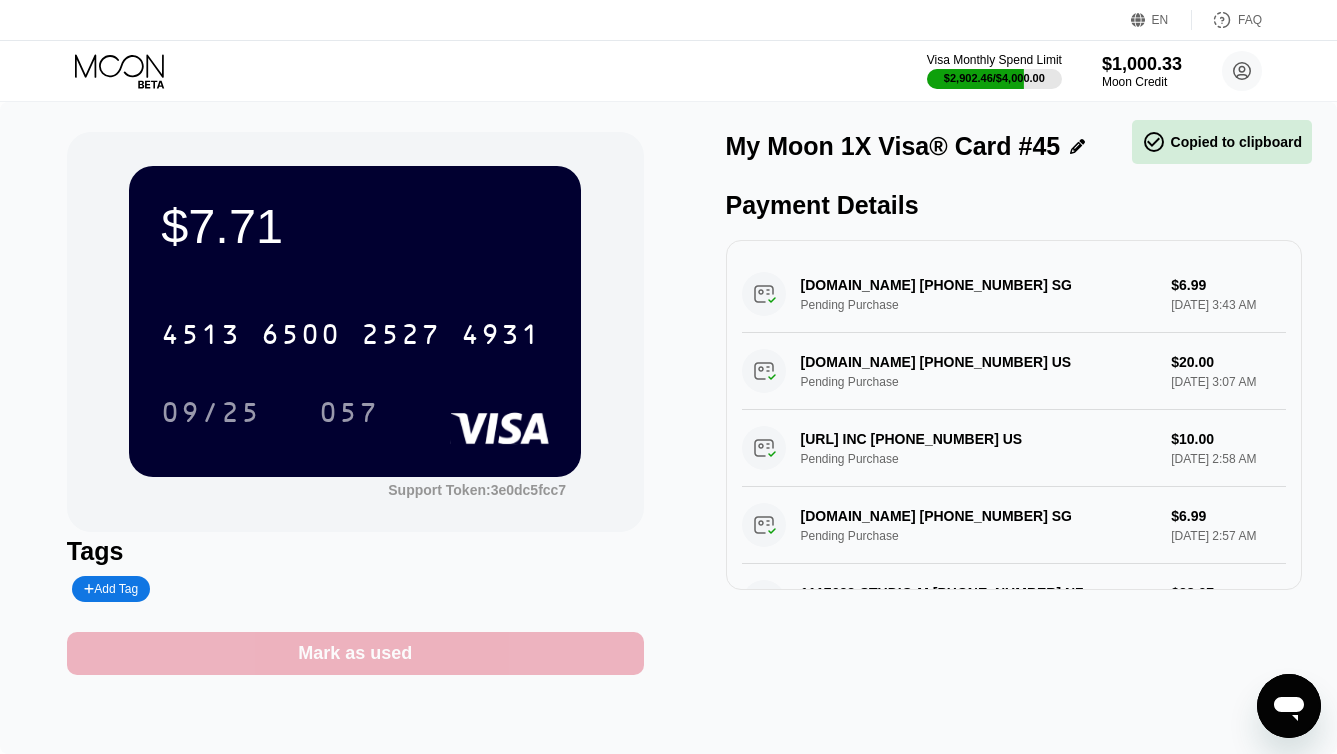 click on "Mark as used" at bounding box center [355, 653] 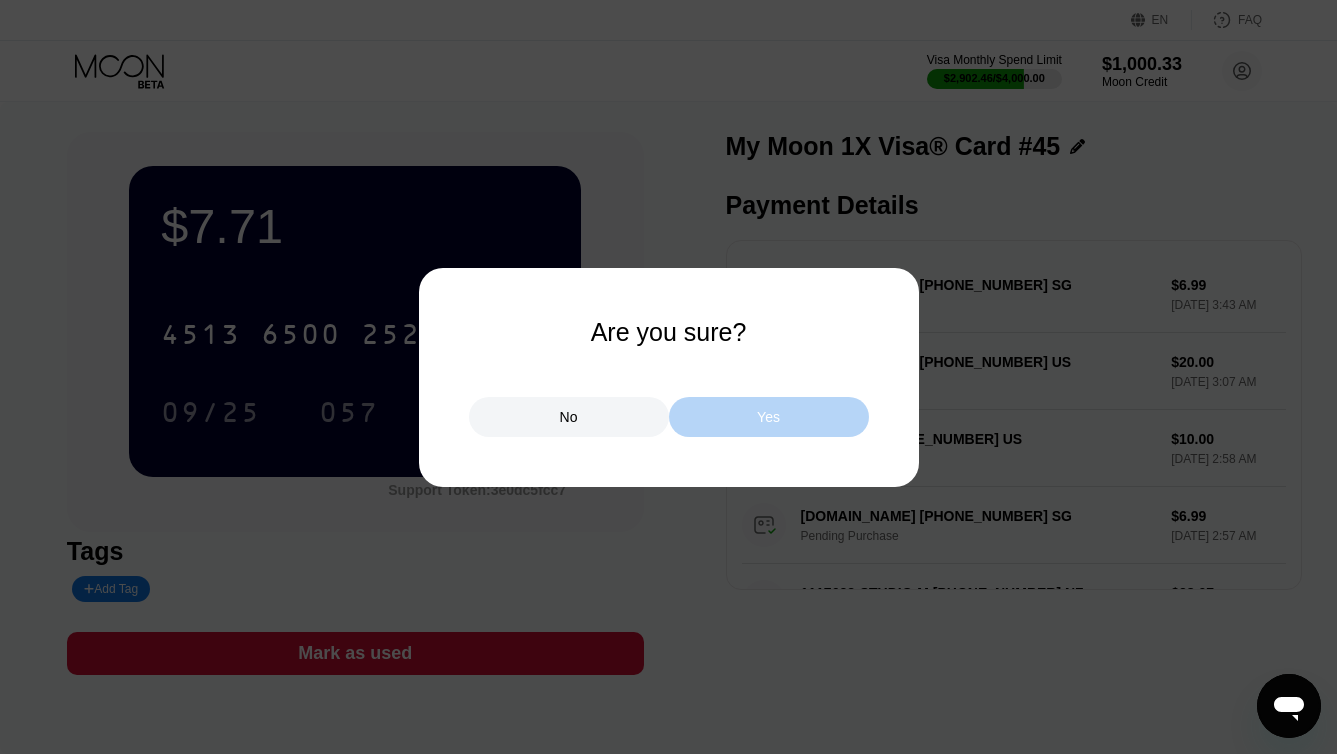 click on "Yes" at bounding box center (769, 417) 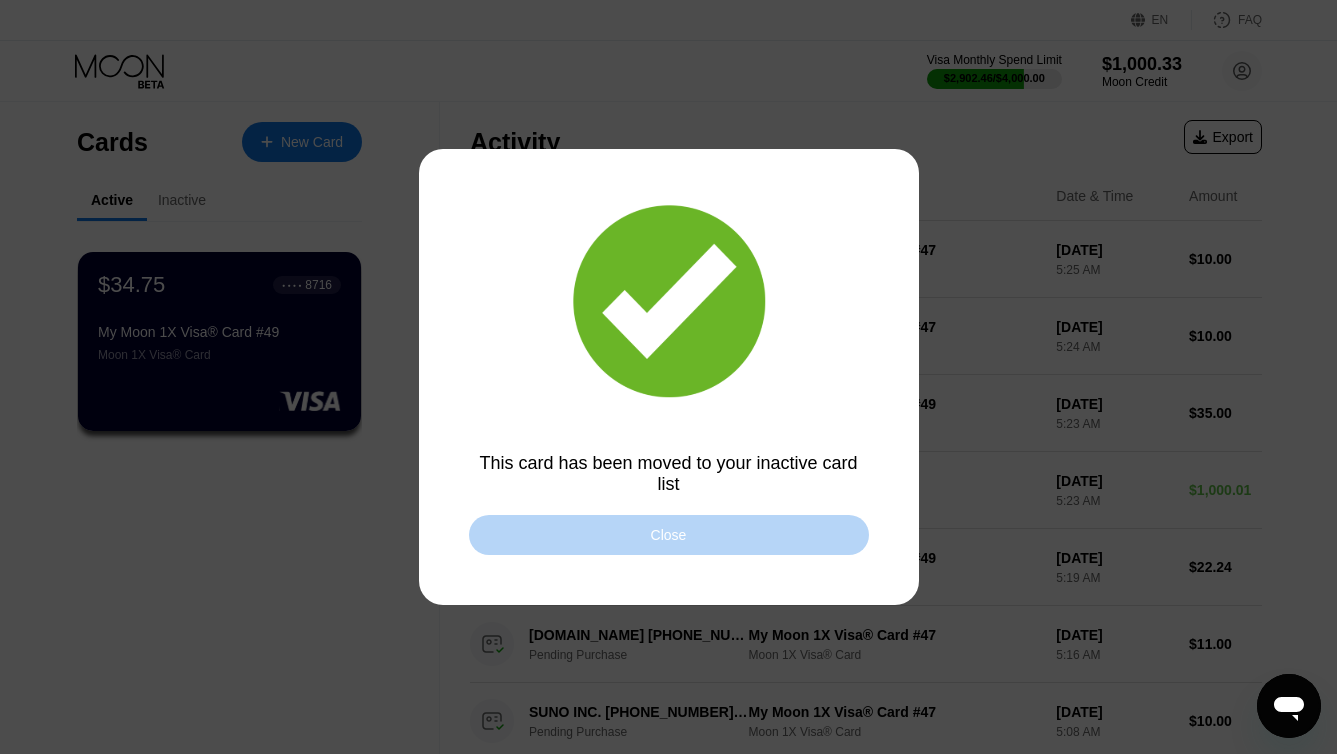 click on "Close" at bounding box center [669, 535] 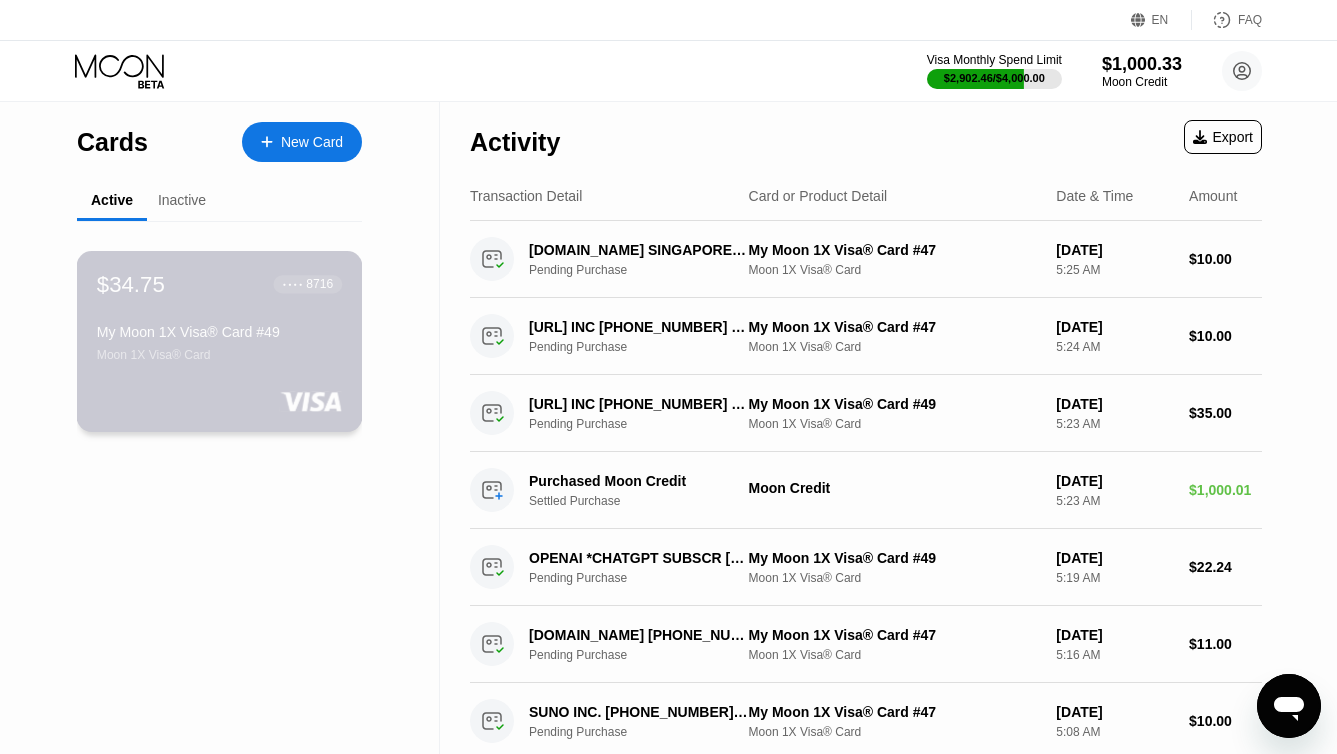 click on "$34.75 ● ● ● ● 8716 My Moon 1X Visa® Card #49 Moon 1X Visa® Card" at bounding box center (219, 316) 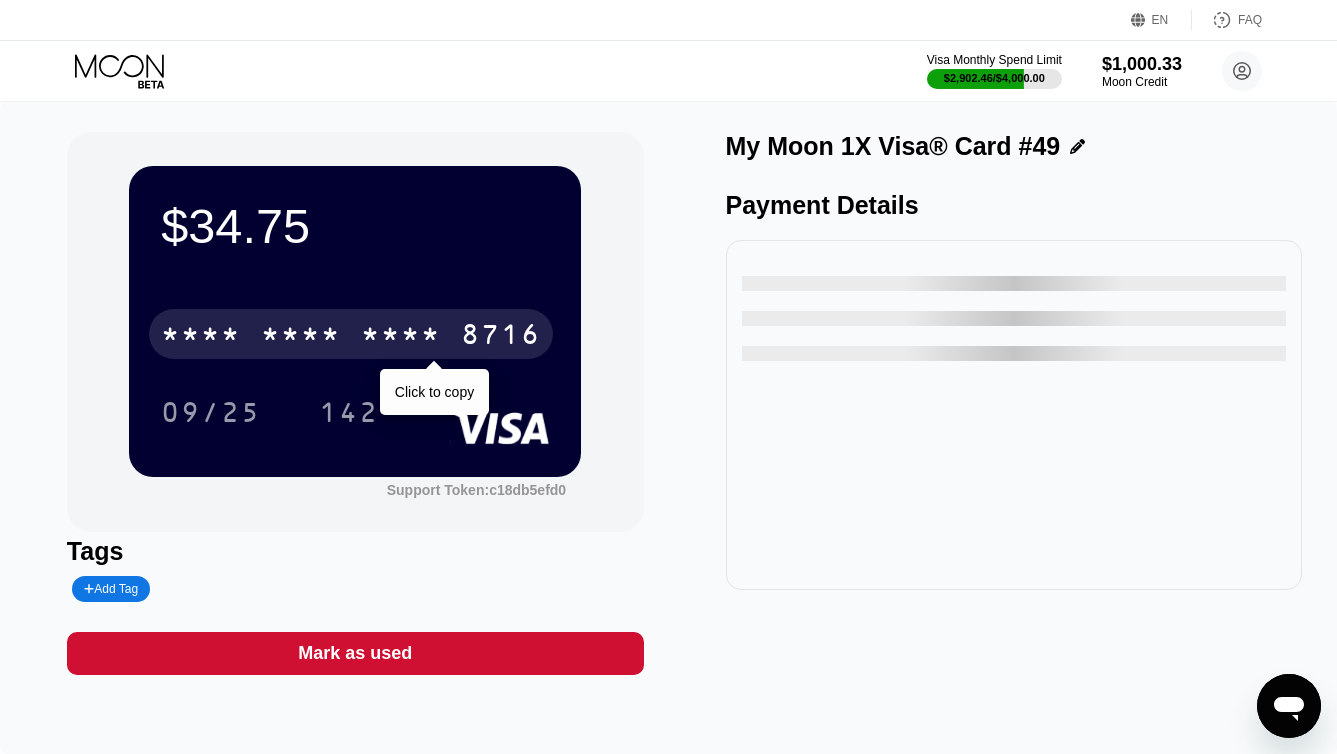 click on "* * * *" at bounding box center (301, 337) 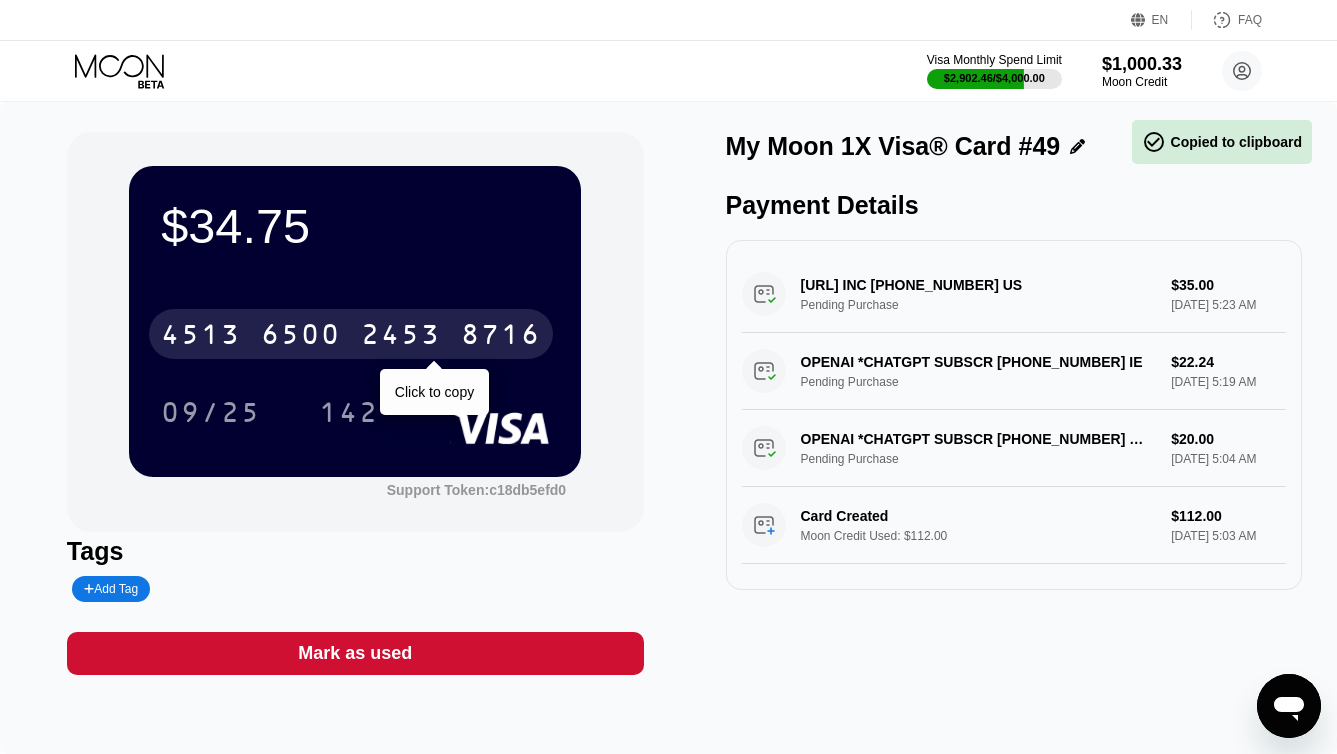 click on "6500" at bounding box center [301, 337] 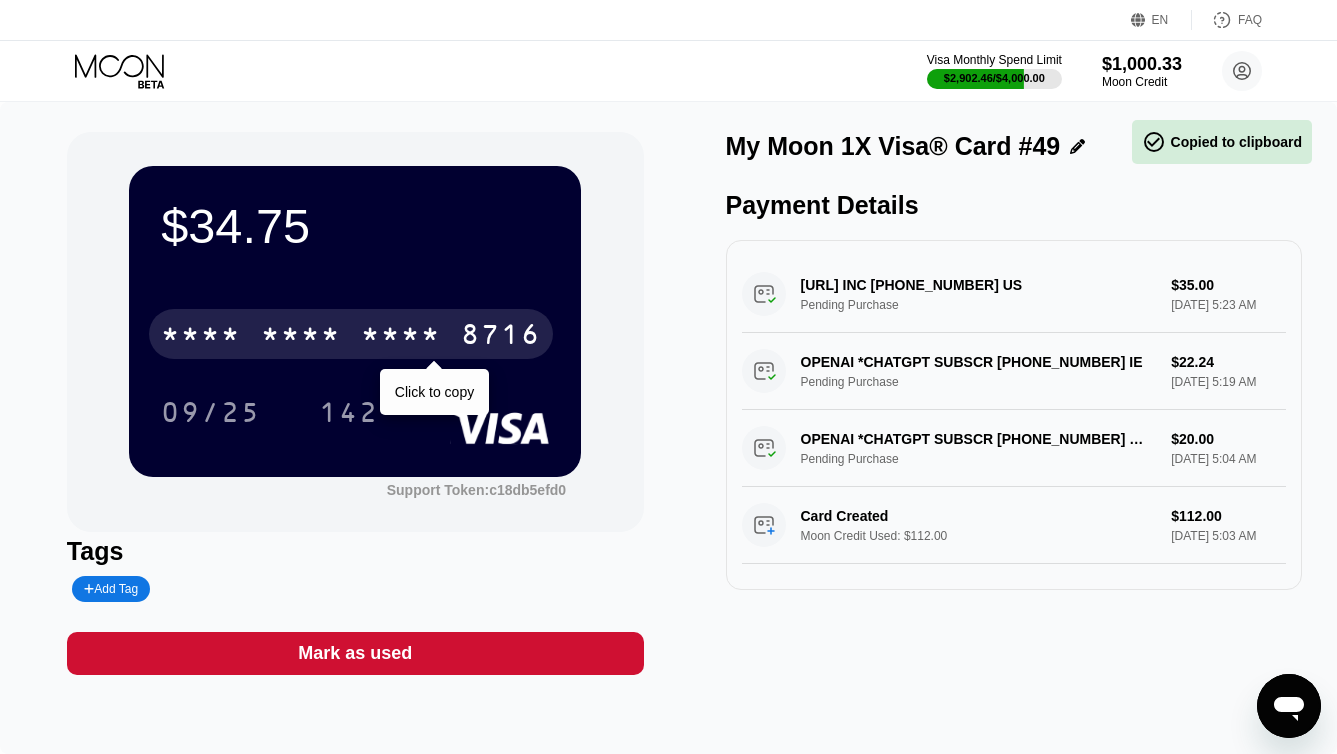 click on "* * * *" at bounding box center (301, 337) 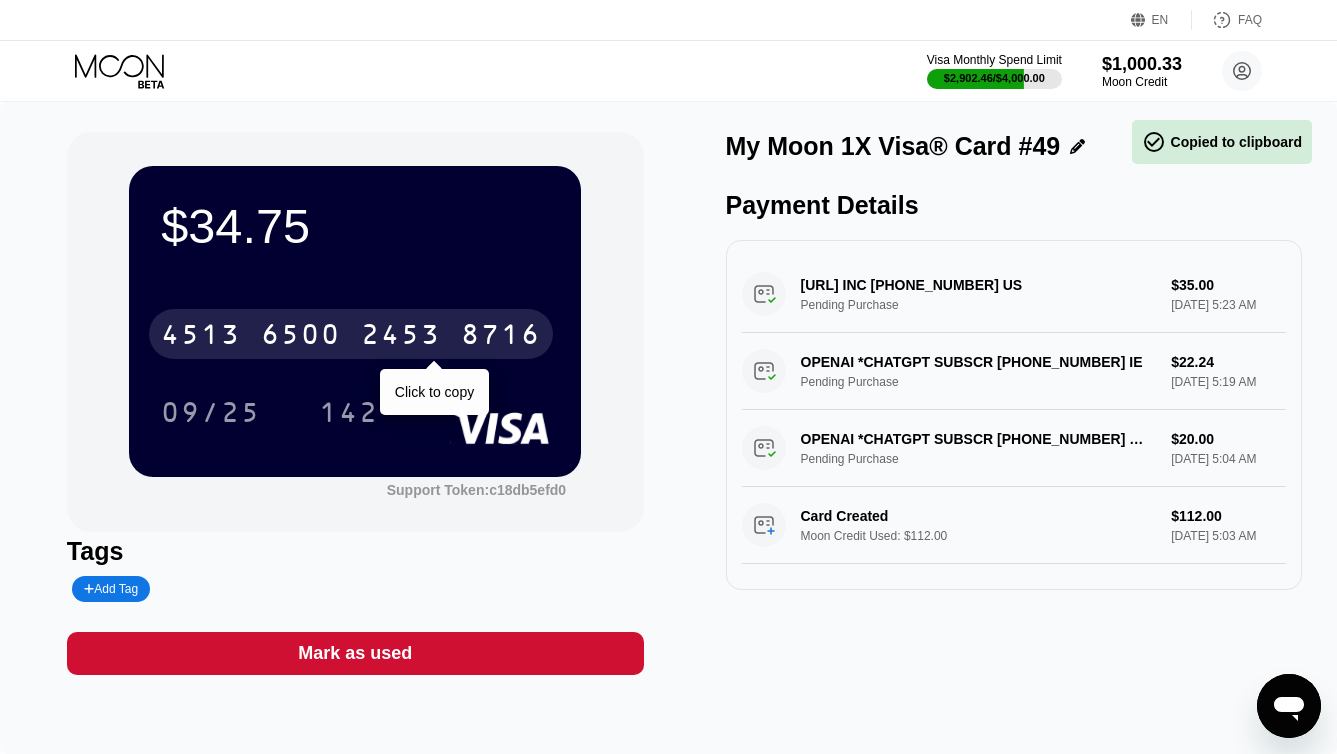 click on "6500" at bounding box center [301, 337] 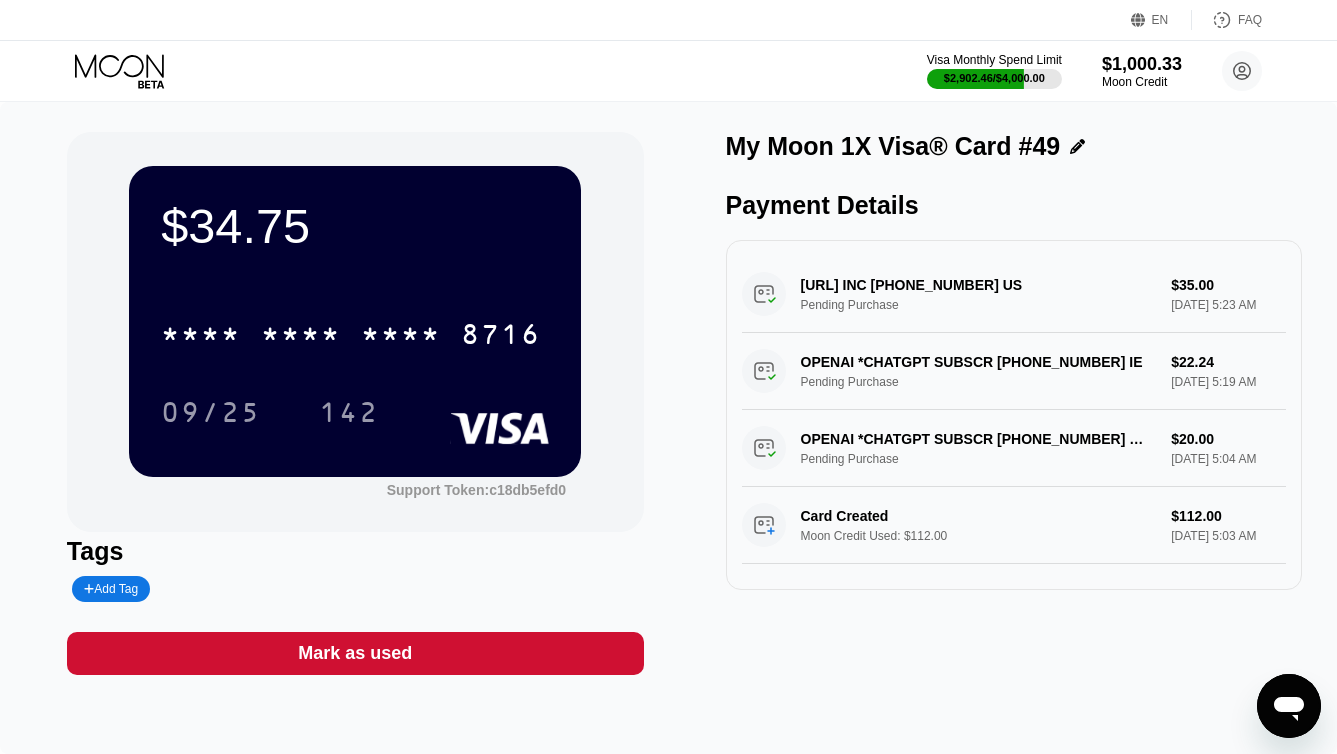 click 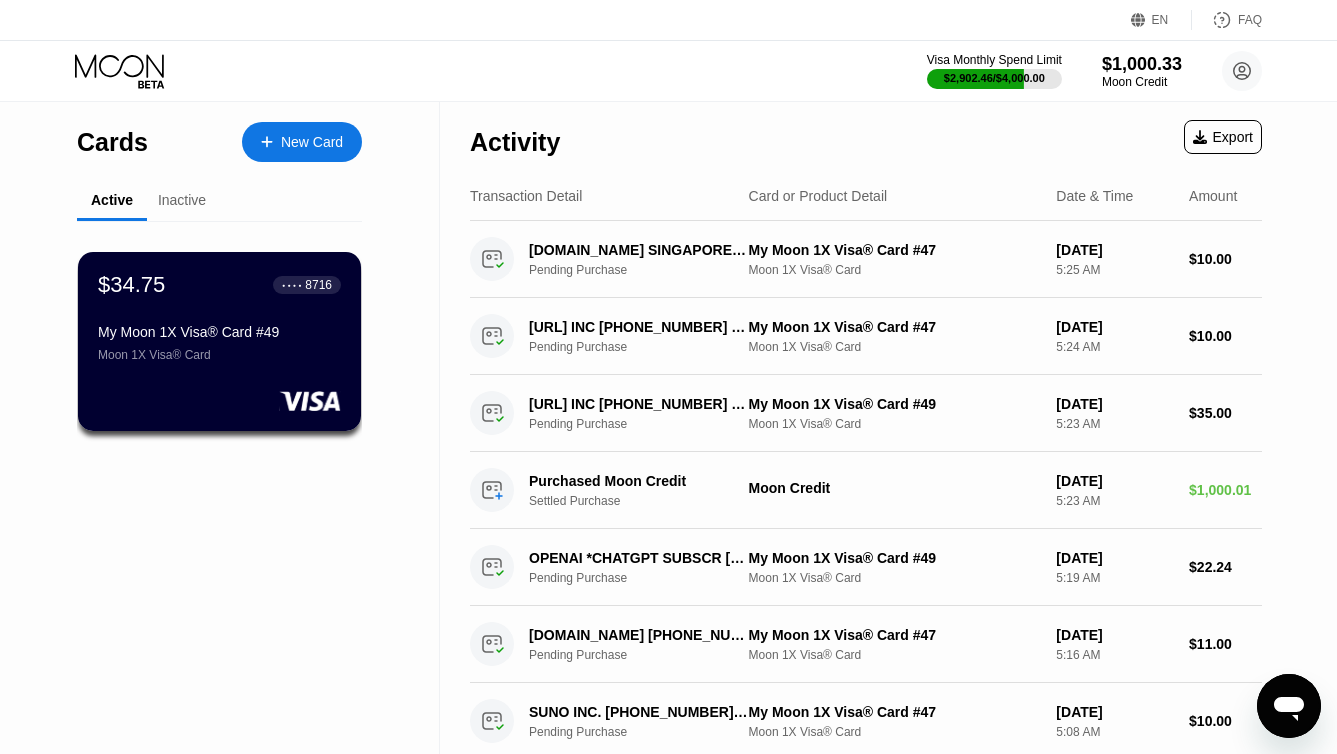 click on "New Card" at bounding box center [312, 142] 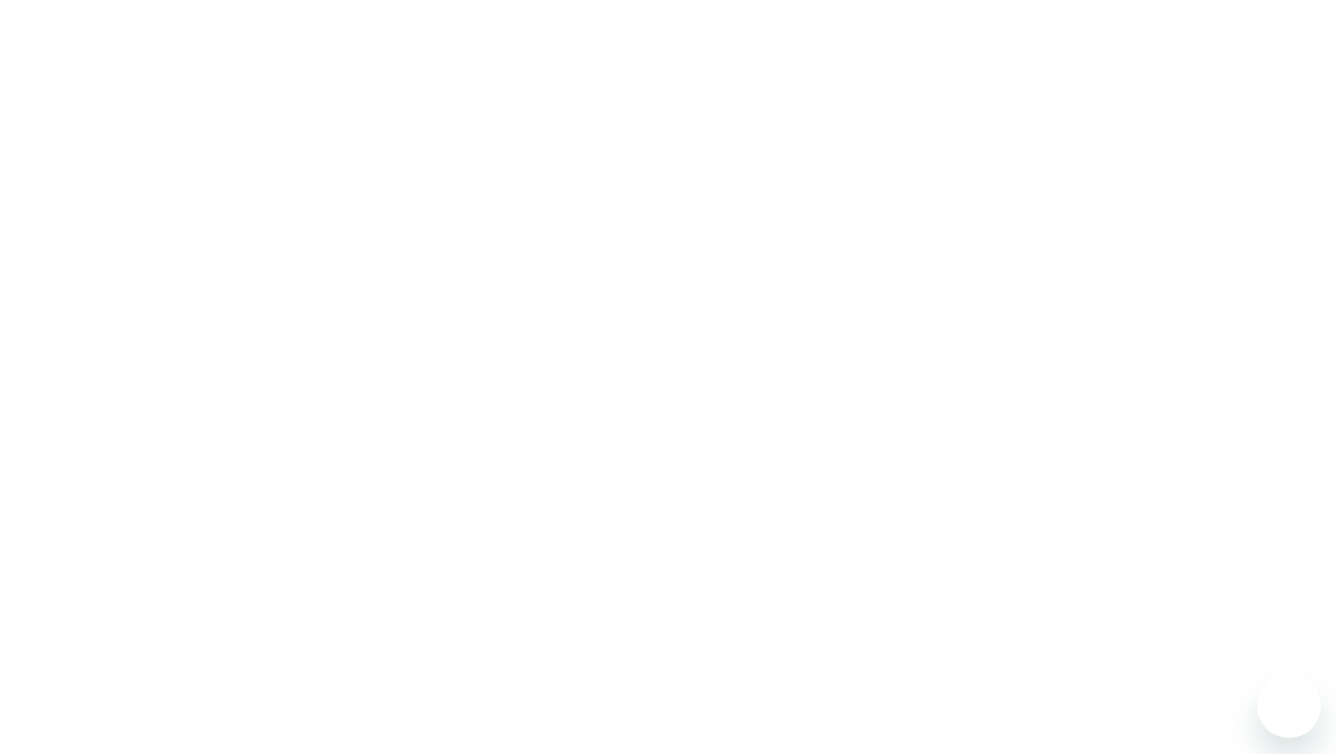 scroll, scrollTop: 0, scrollLeft: 0, axis: both 